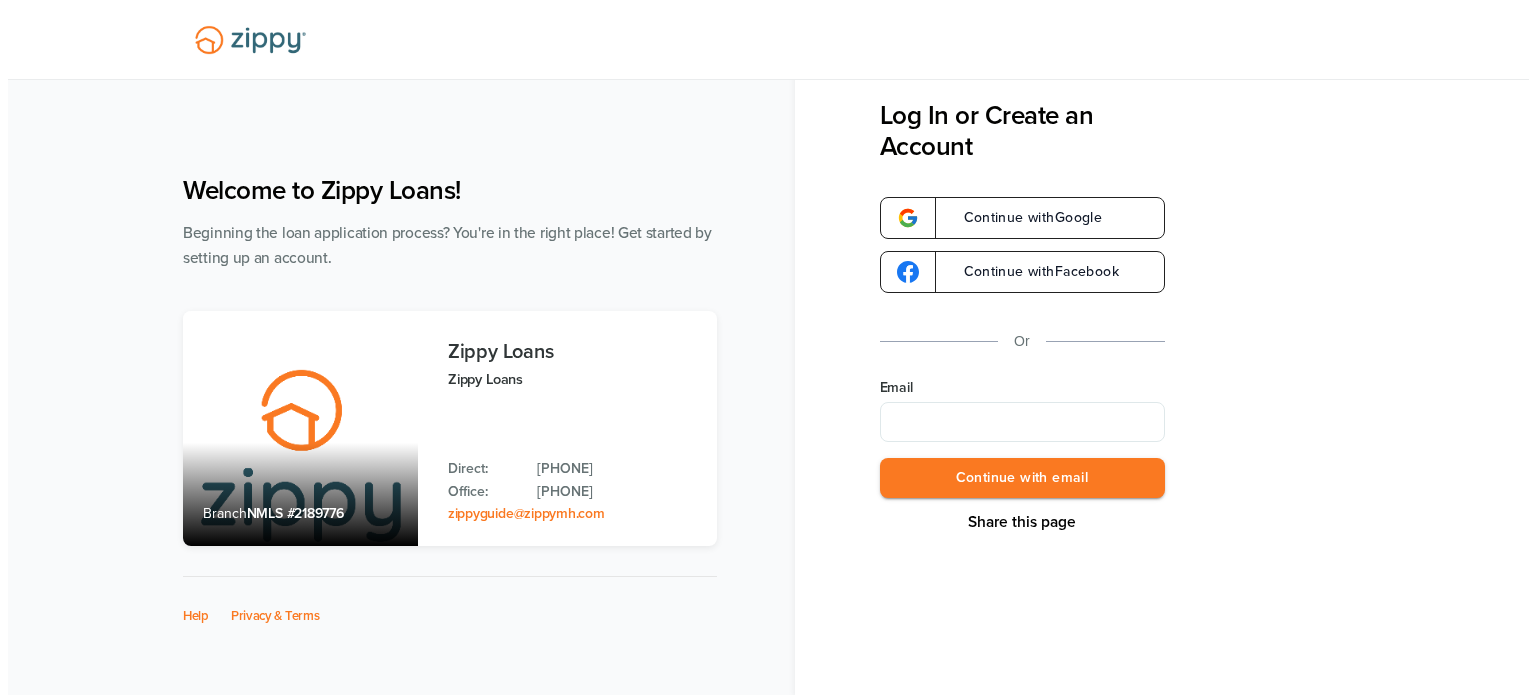 scroll, scrollTop: 0, scrollLeft: 0, axis: both 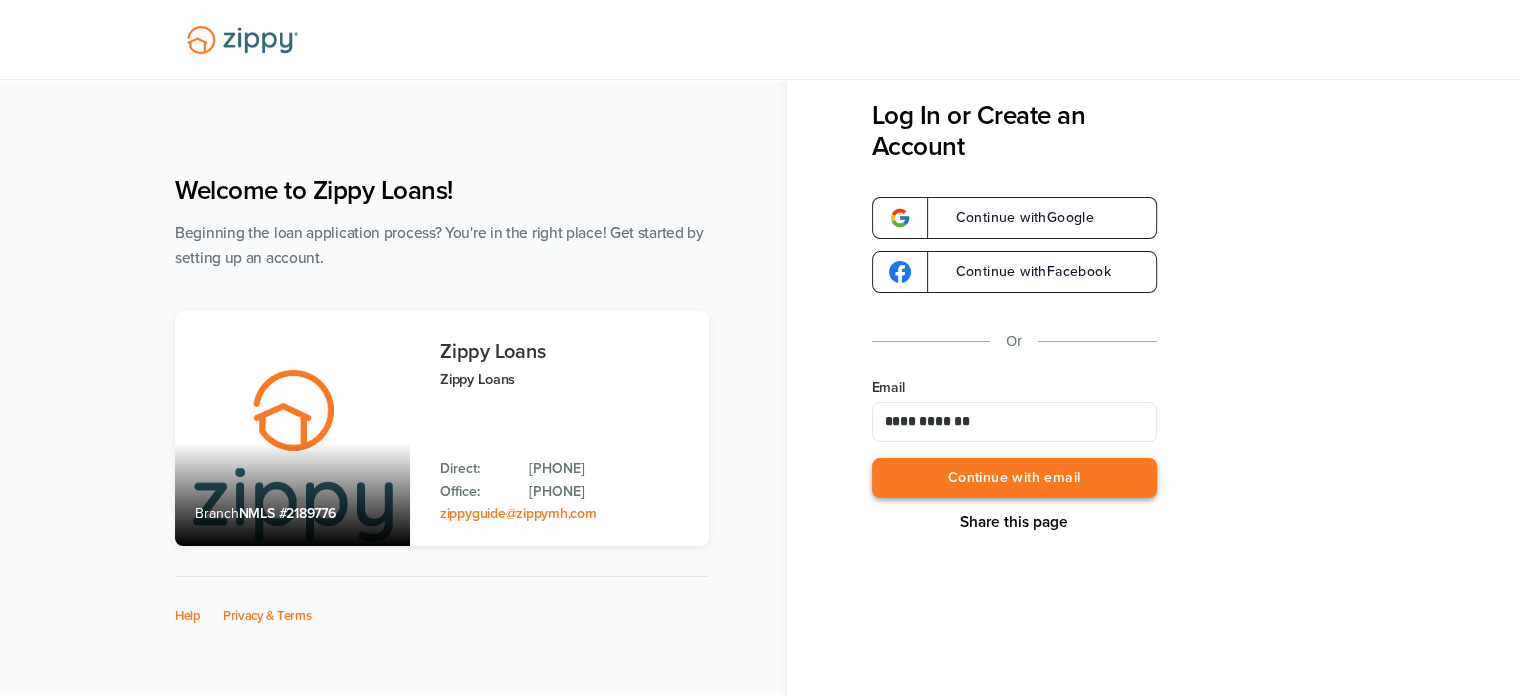type on "**********" 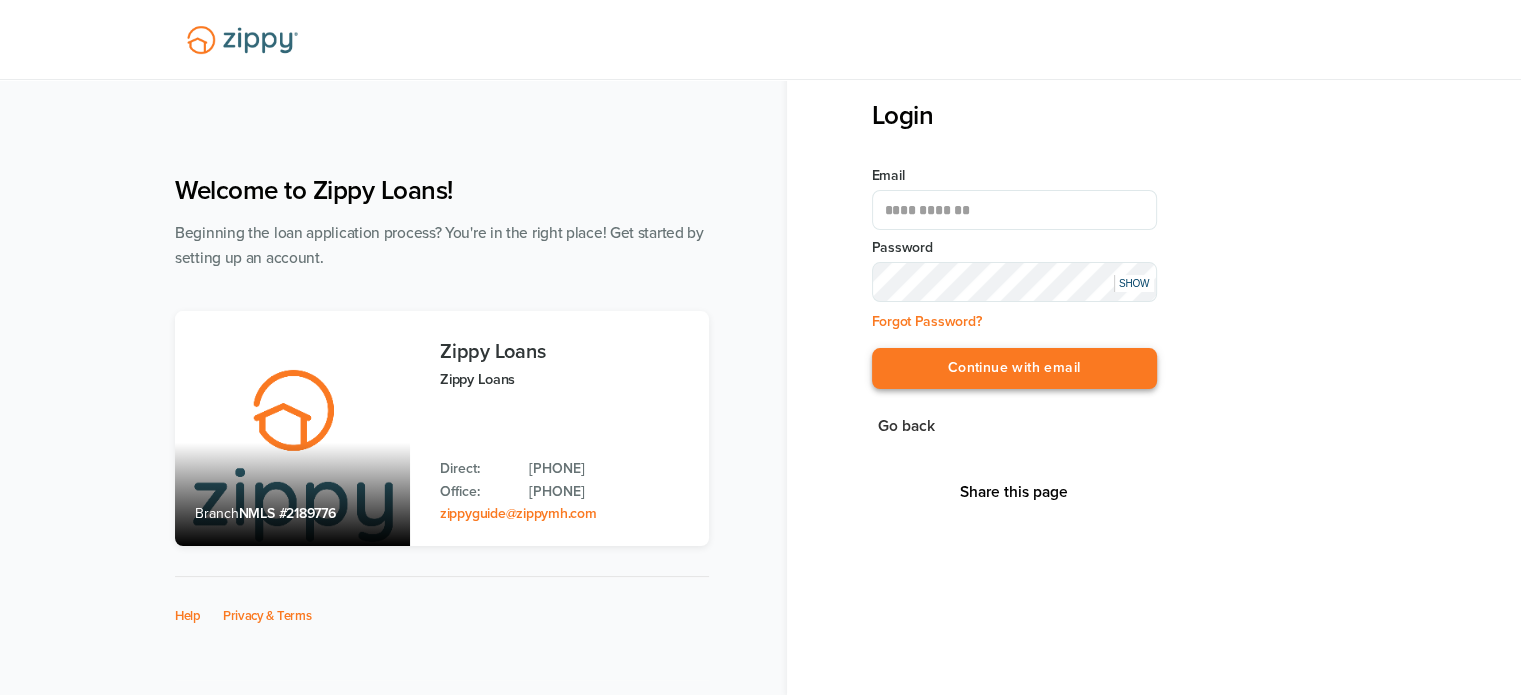 click on "Continue with email" at bounding box center [1014, 368] 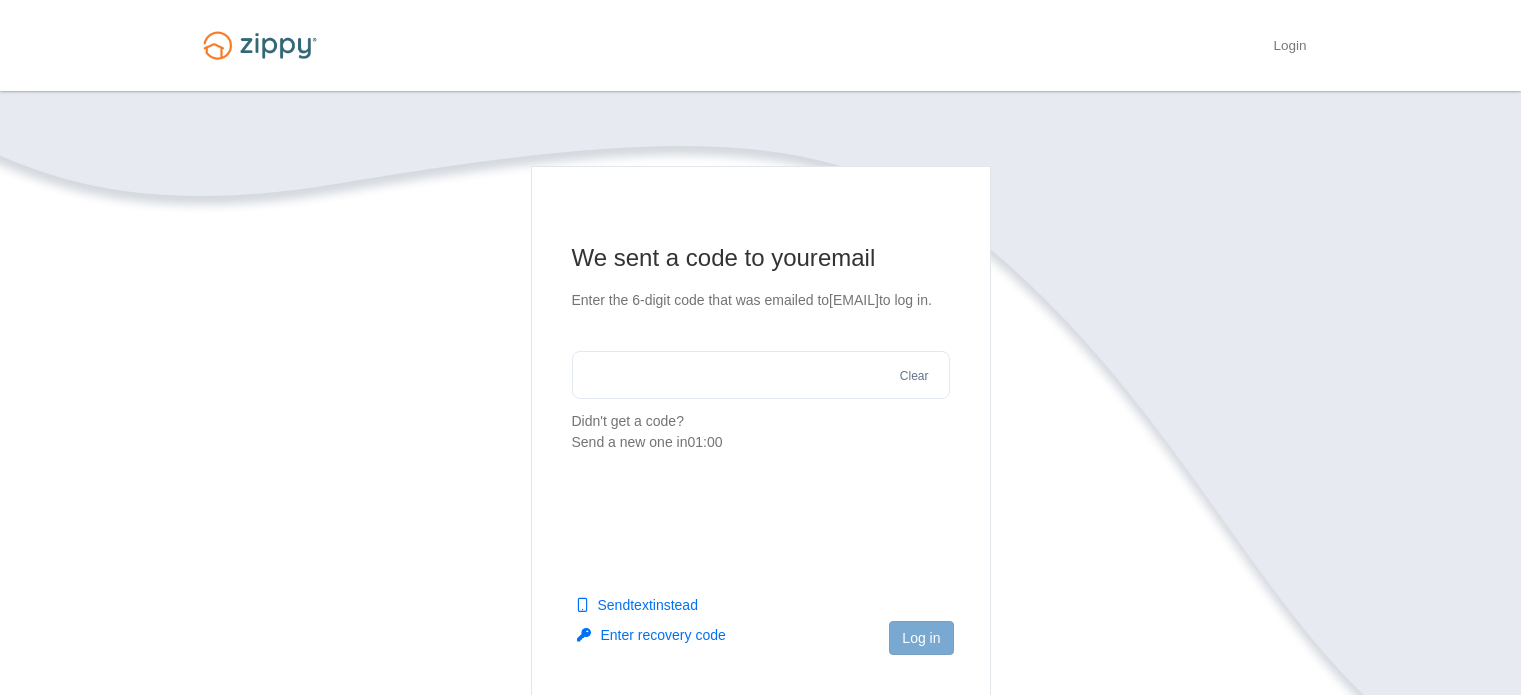 scroll, scrollTop: 0, scrollLeft: 0, axis: both 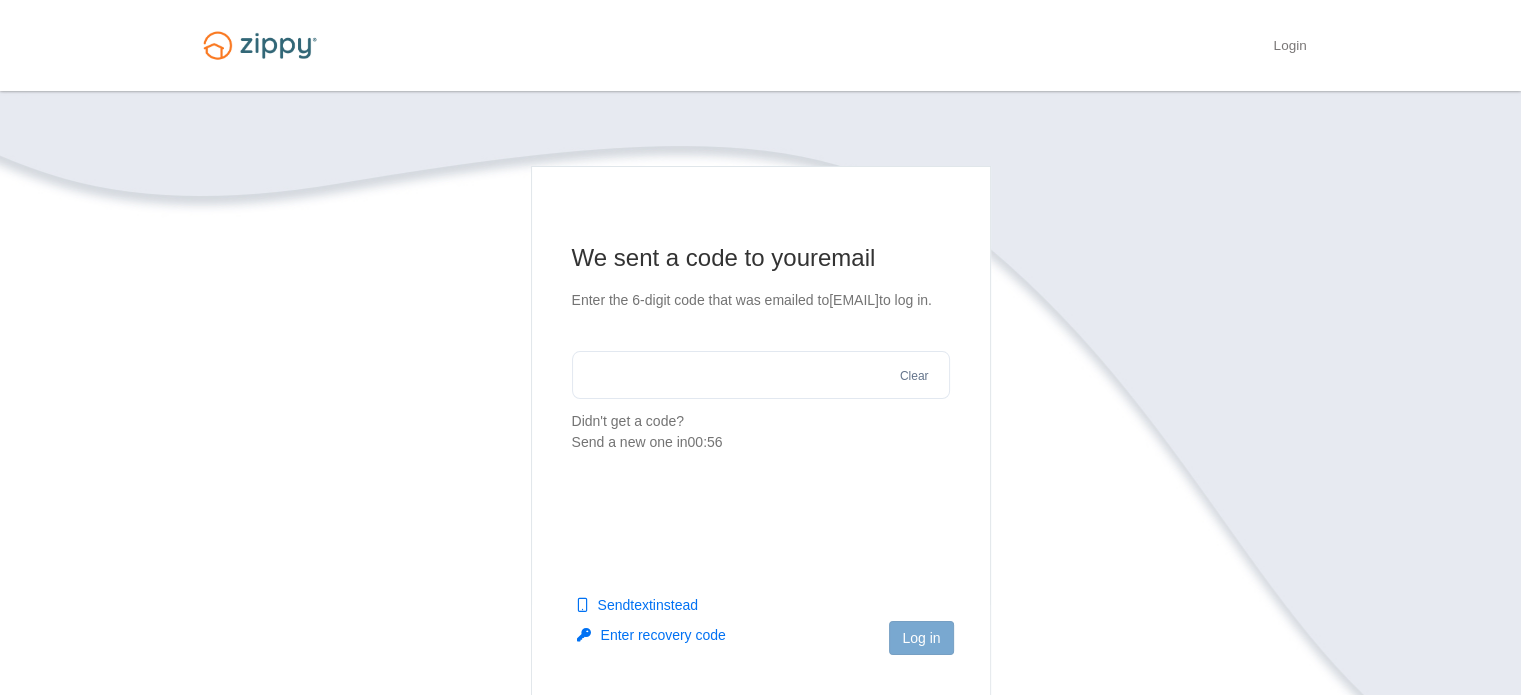 click at bounding box center (761, 375) 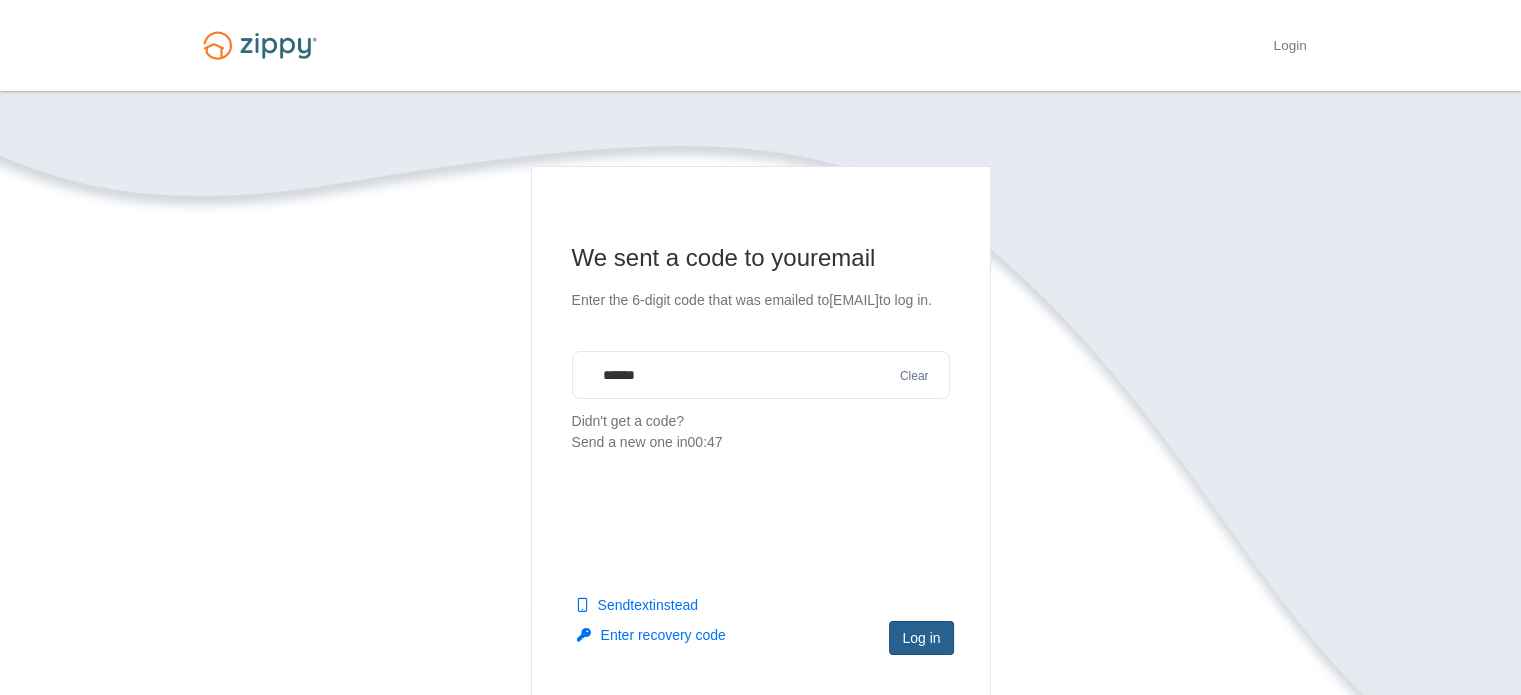 type on "******" 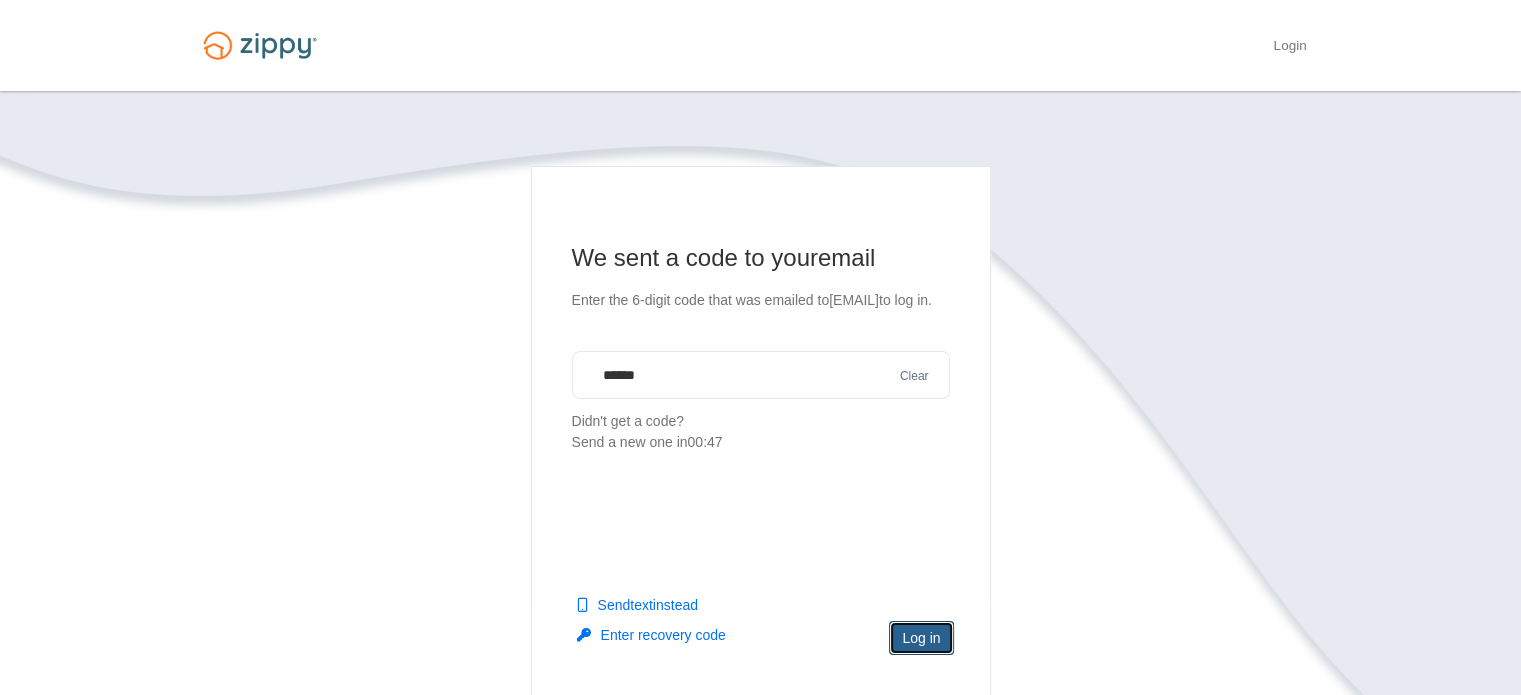 click on "Log in" at bounding box center (921, 638) 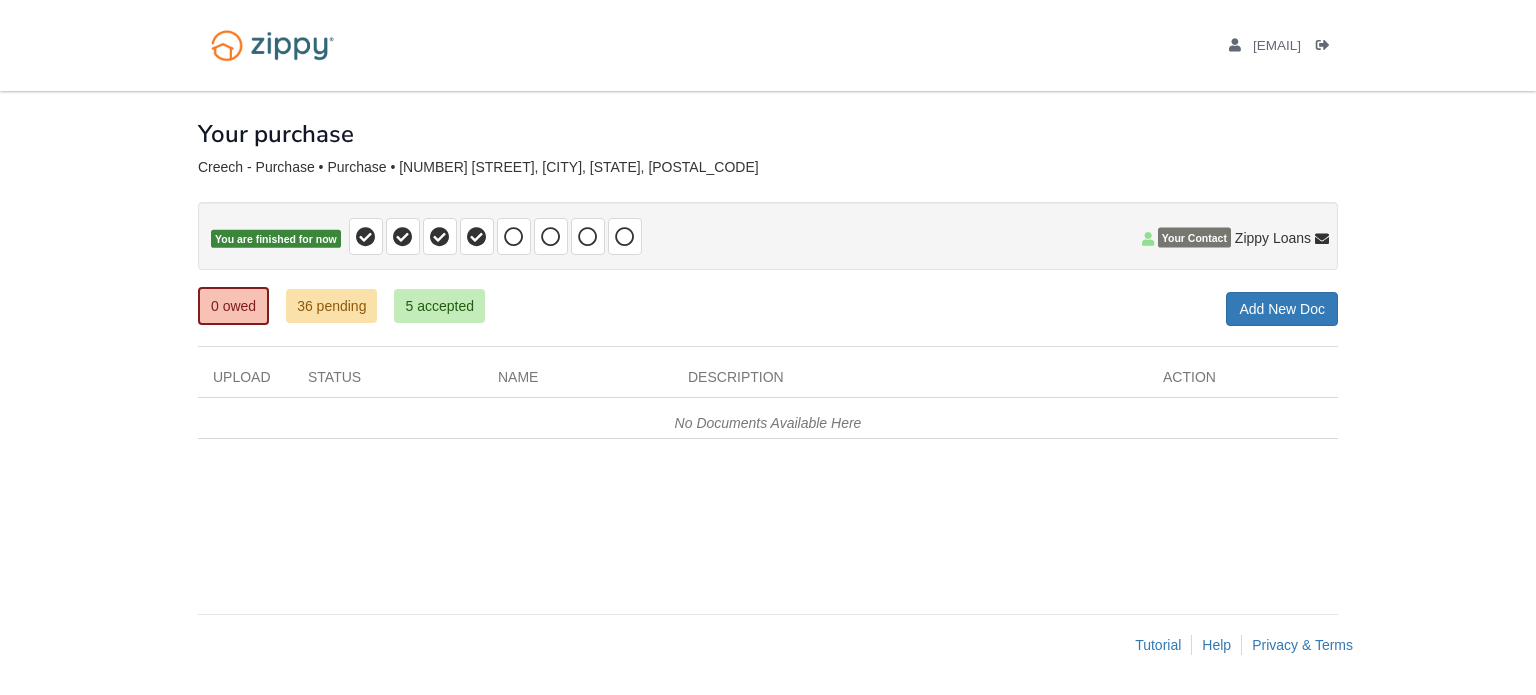 scroll, scrollTop: 0, scrollLeft: 0, axis: both 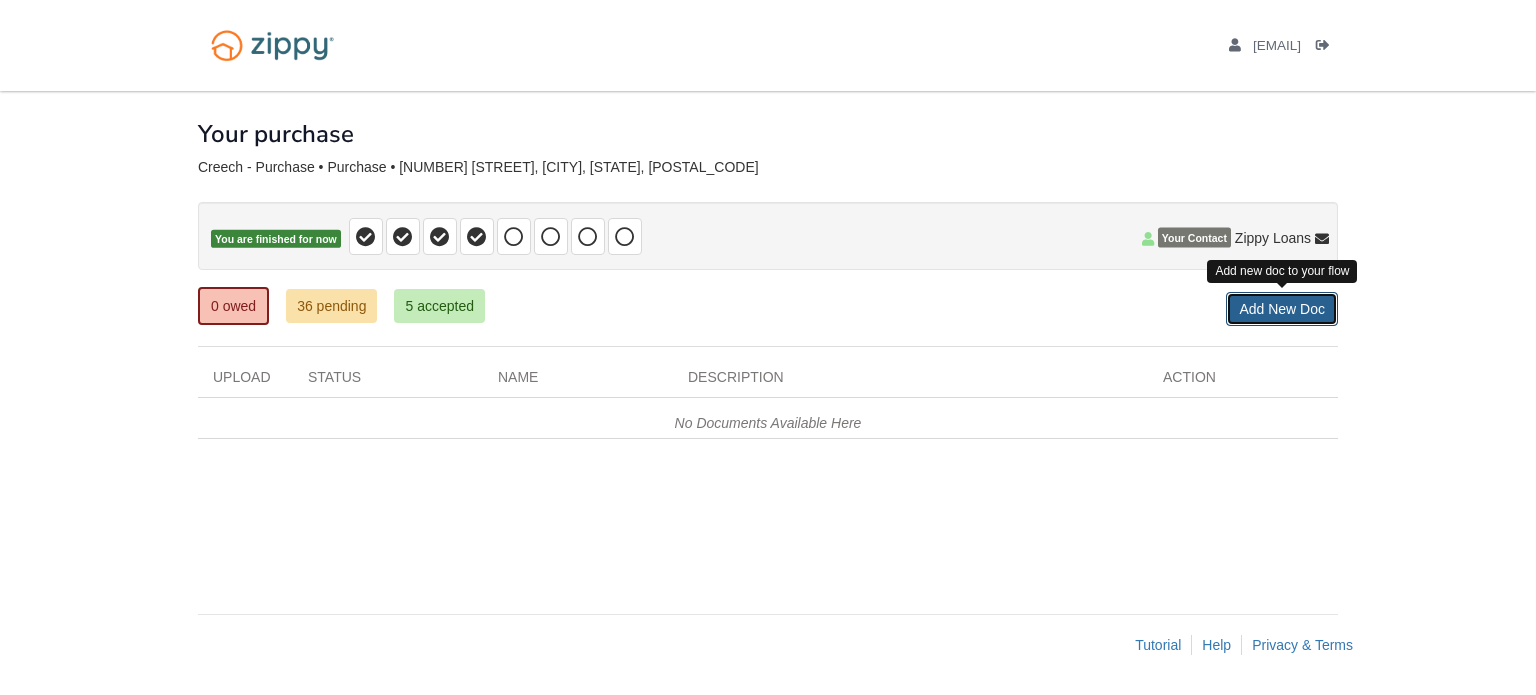 click on "Add New Doc" at bounding box center [1282, 309] 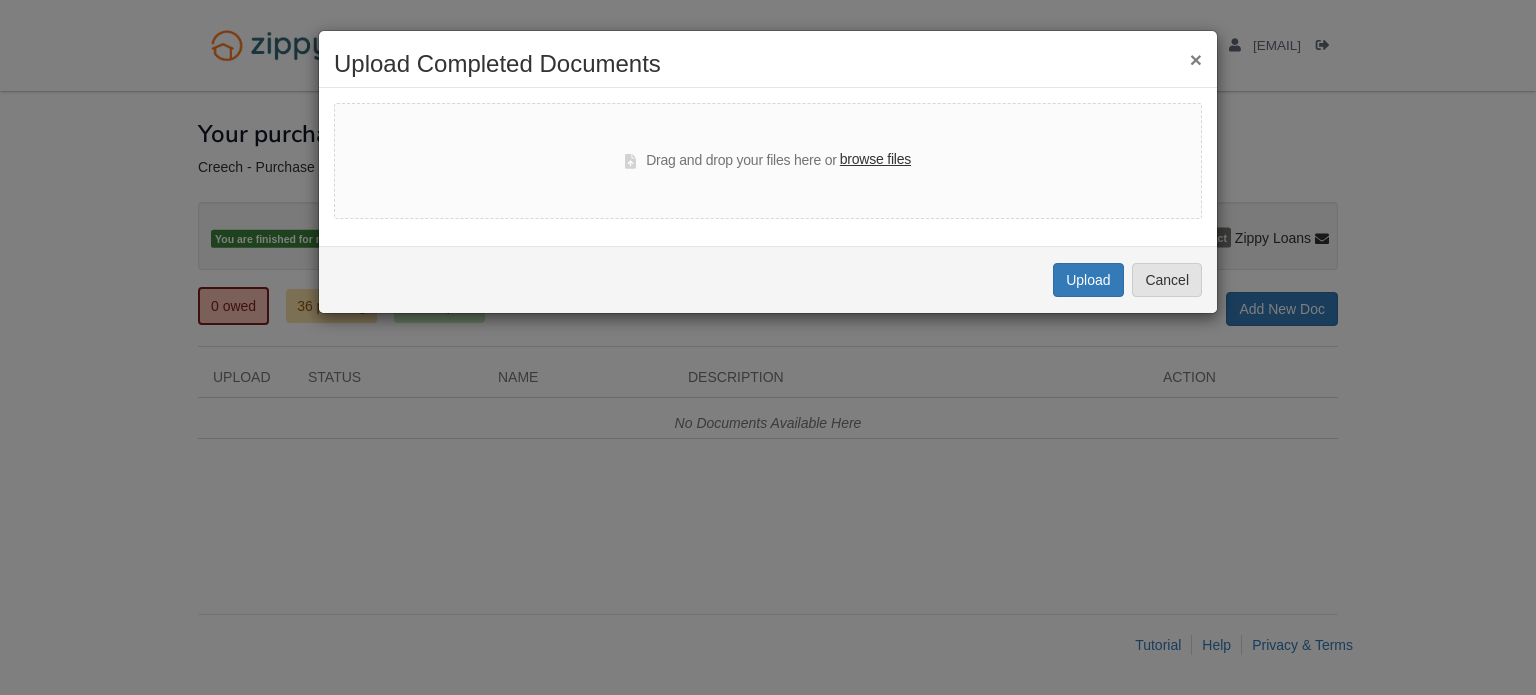 click on "browse files" at bounding box center (875, 160) 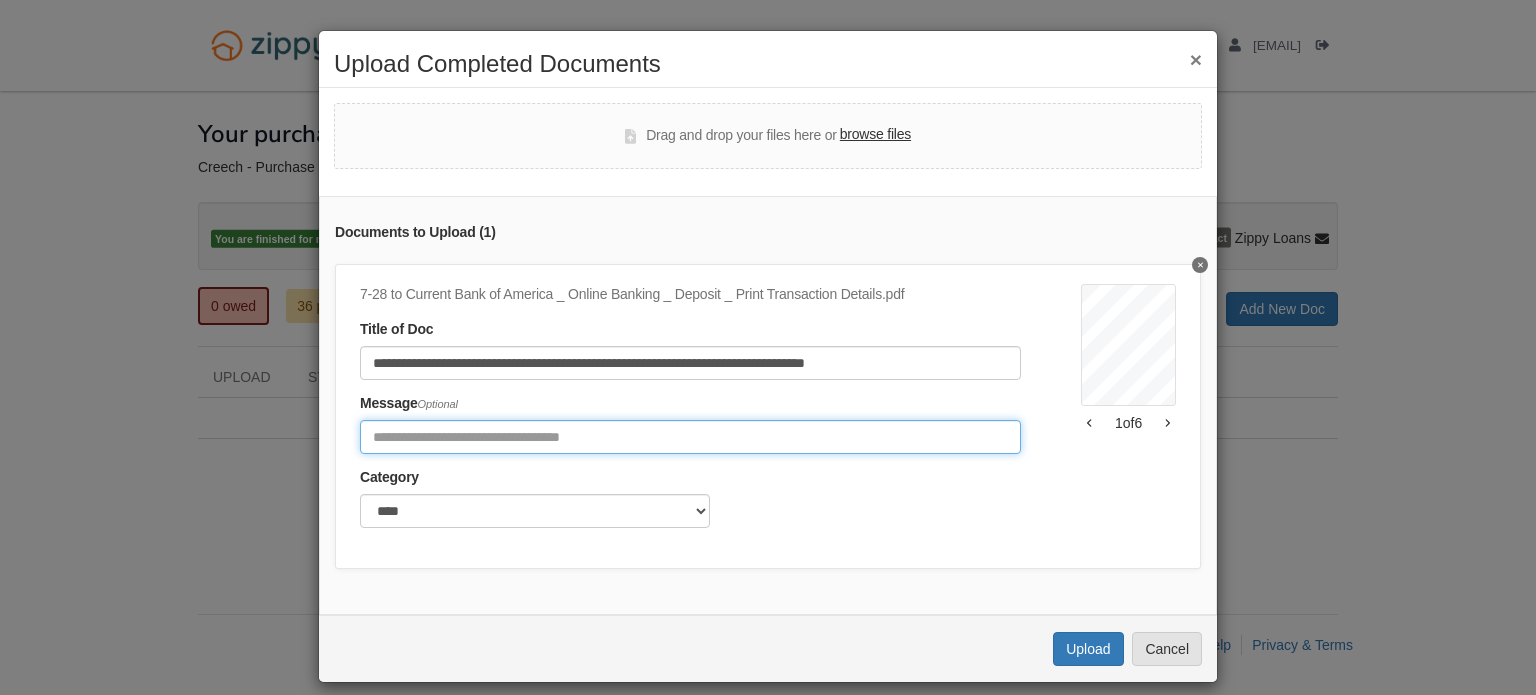 click at bounding box center [690, 437] 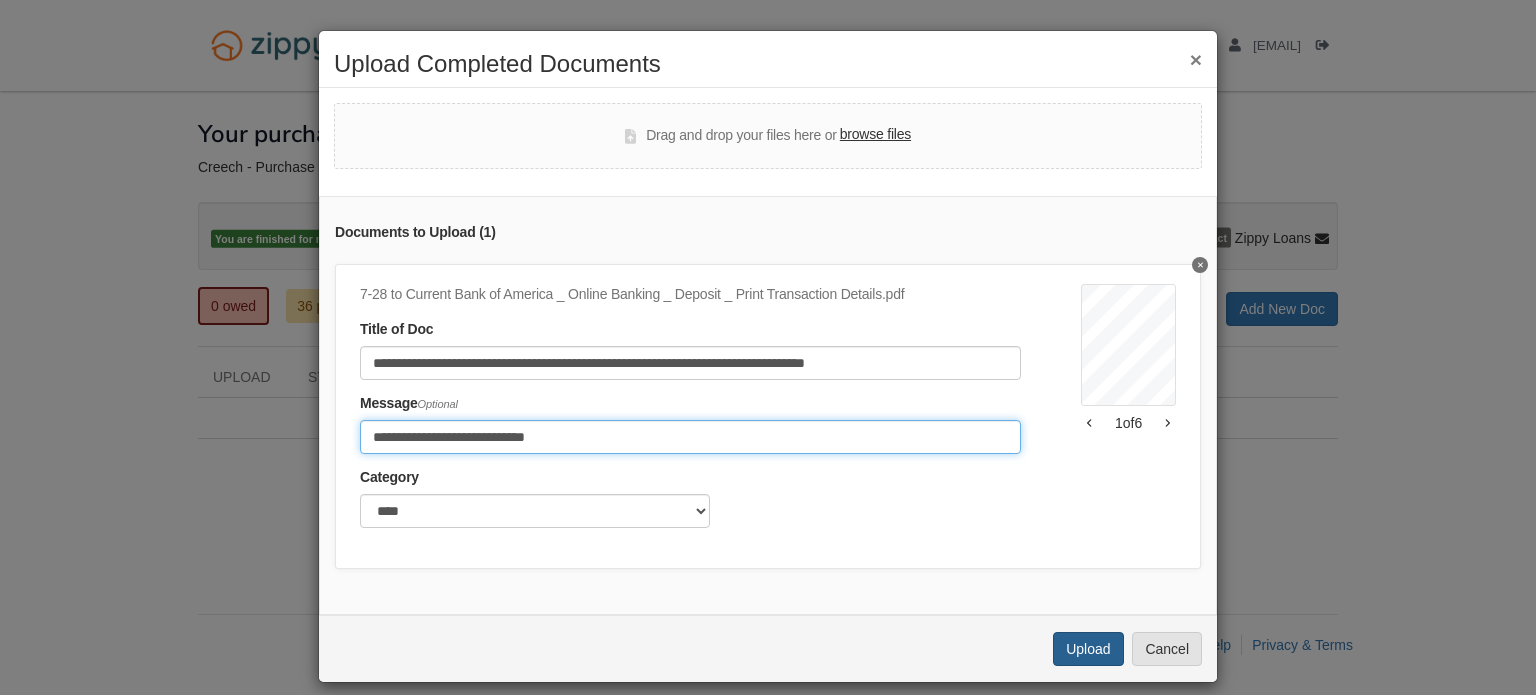 type on "**********" 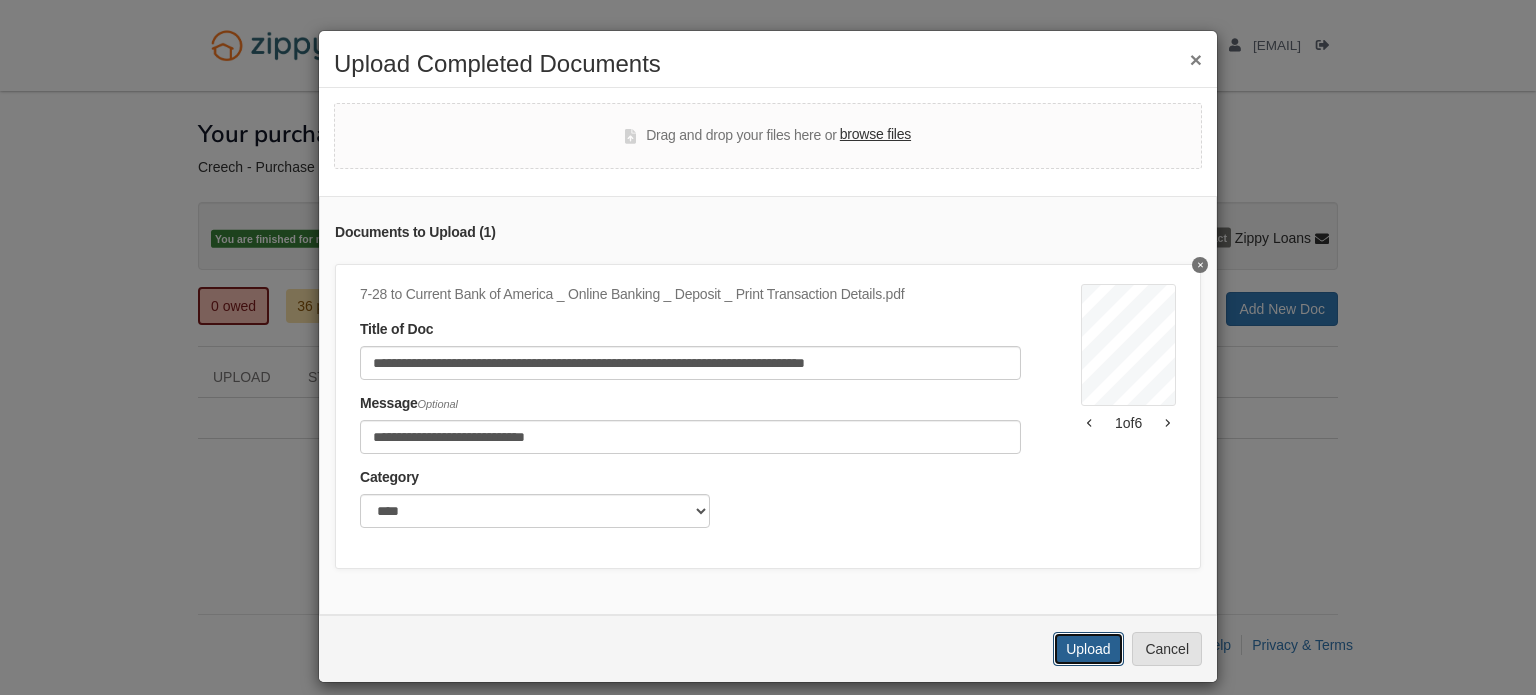 click on "Upload" at bounding box center [1088, 649] 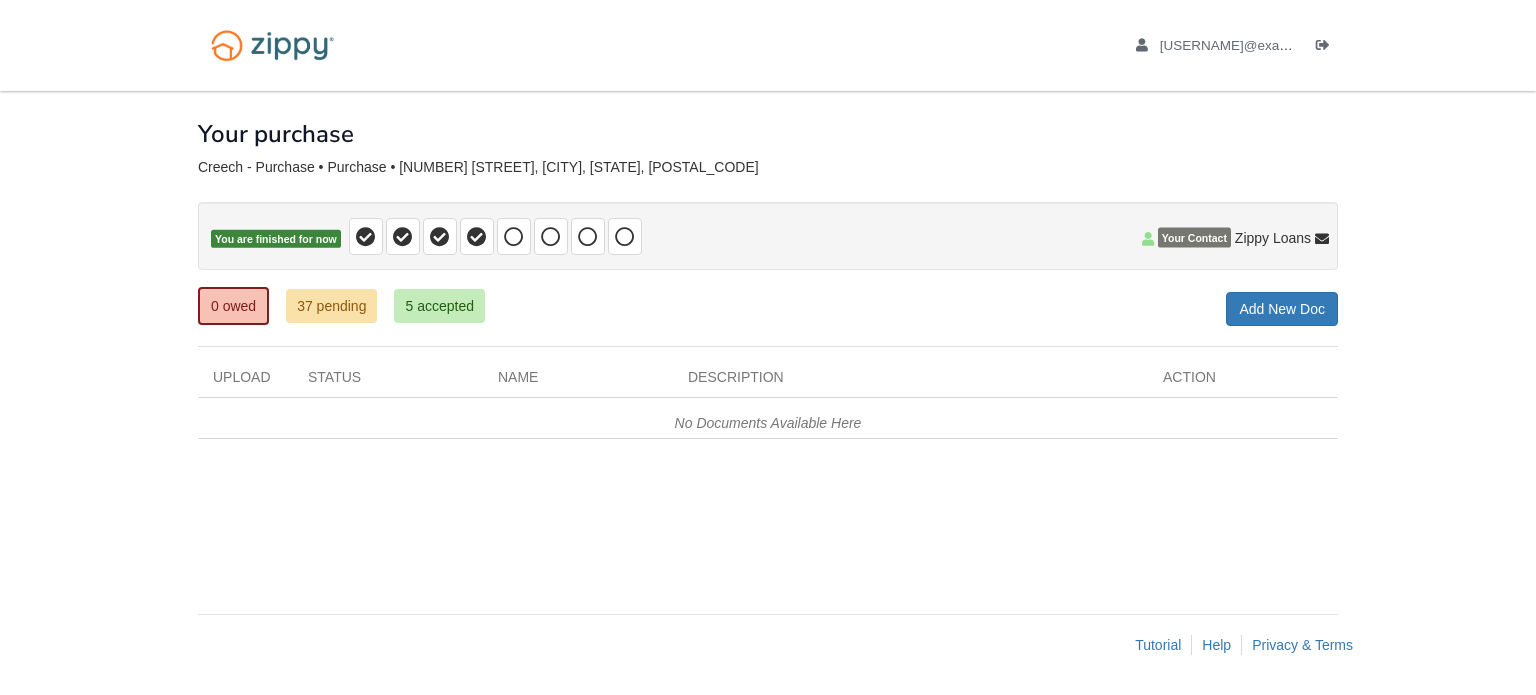 scroll, scrollTop: 0, scrollLeft: 0, axis: both 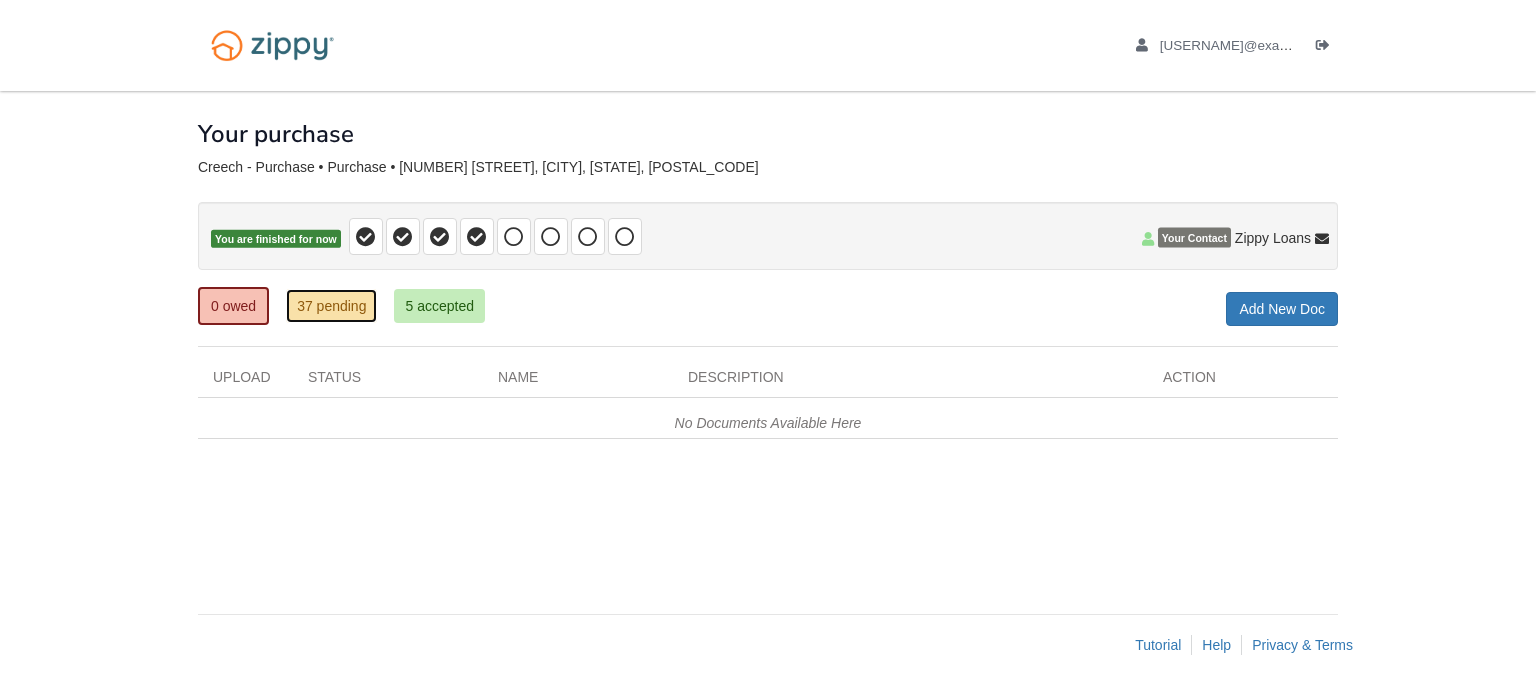 click on "37 pending" at bounding box center [331, 306] 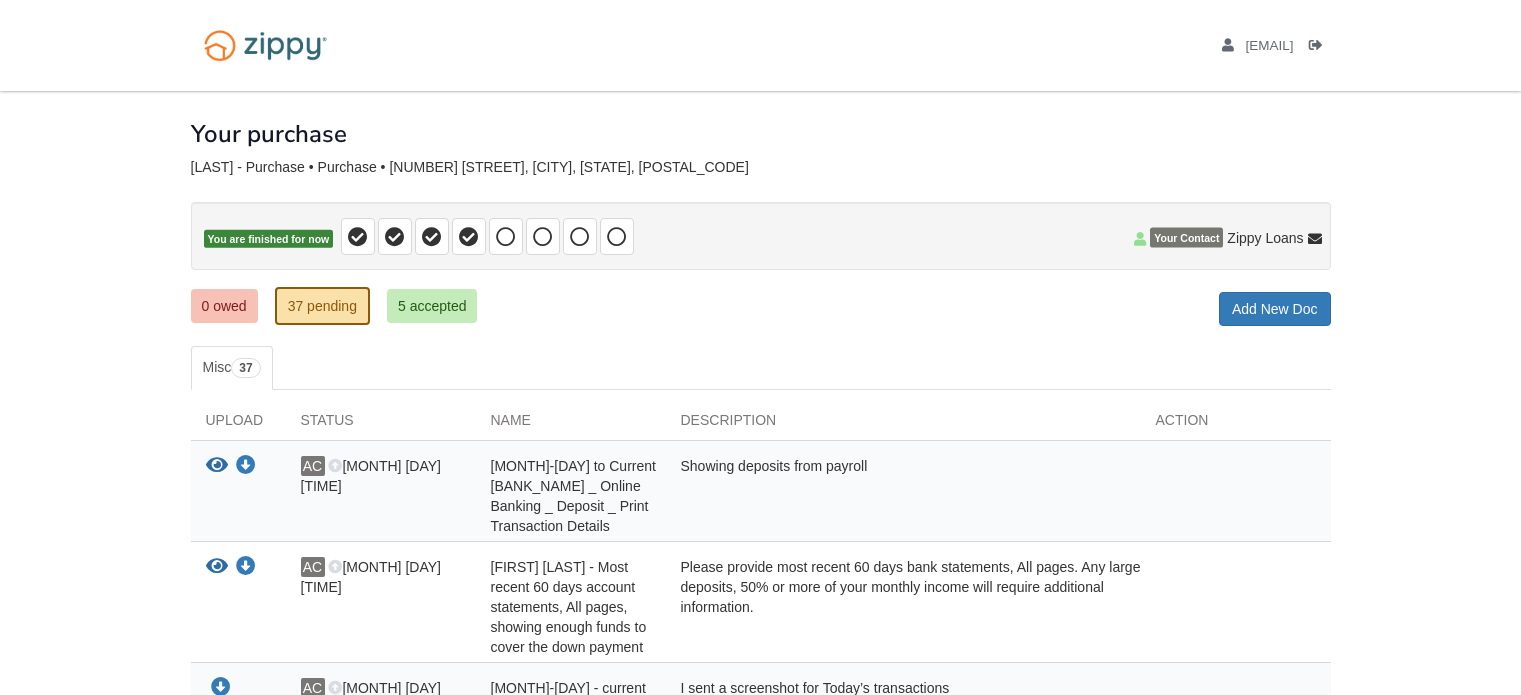 scroll, scrollTop: 0, scrollLeft: 0, axis: both 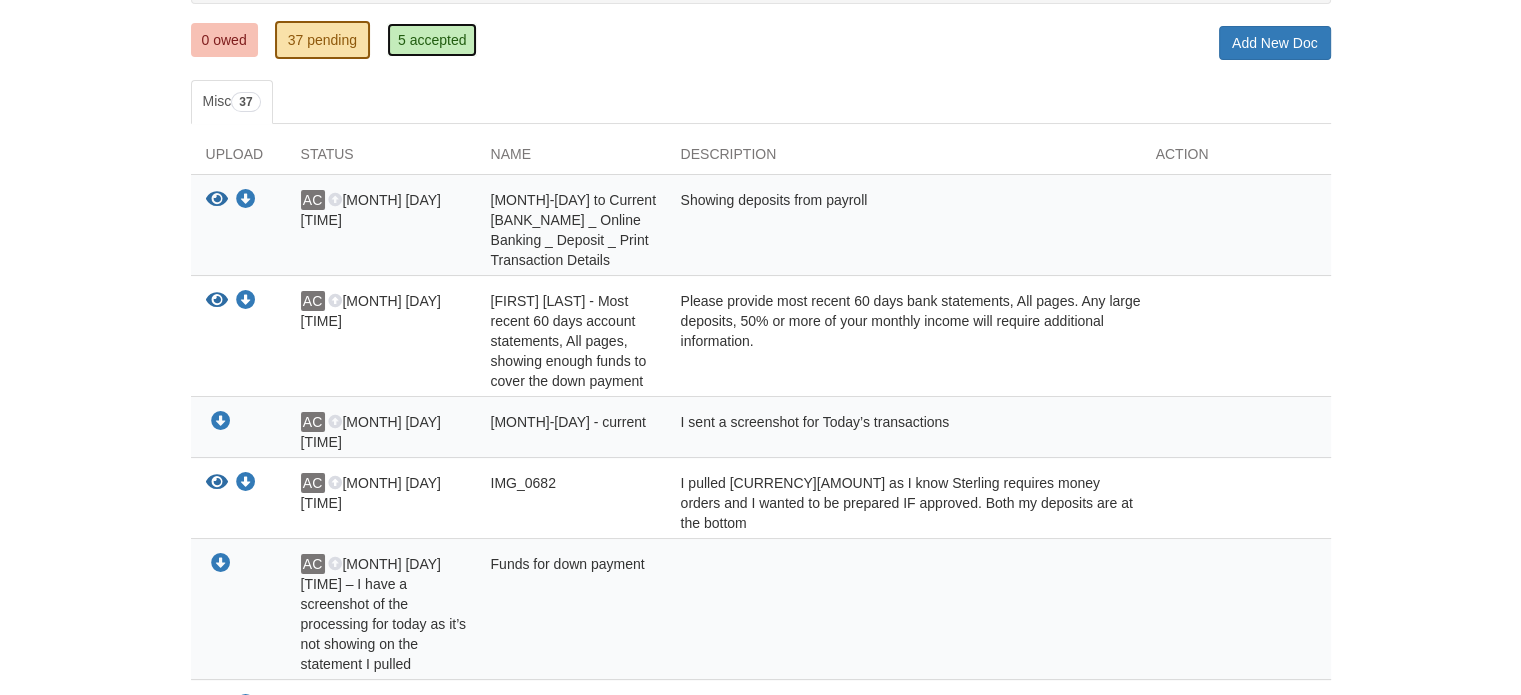 click on "5 accepted" at bounding box center [432, 40] 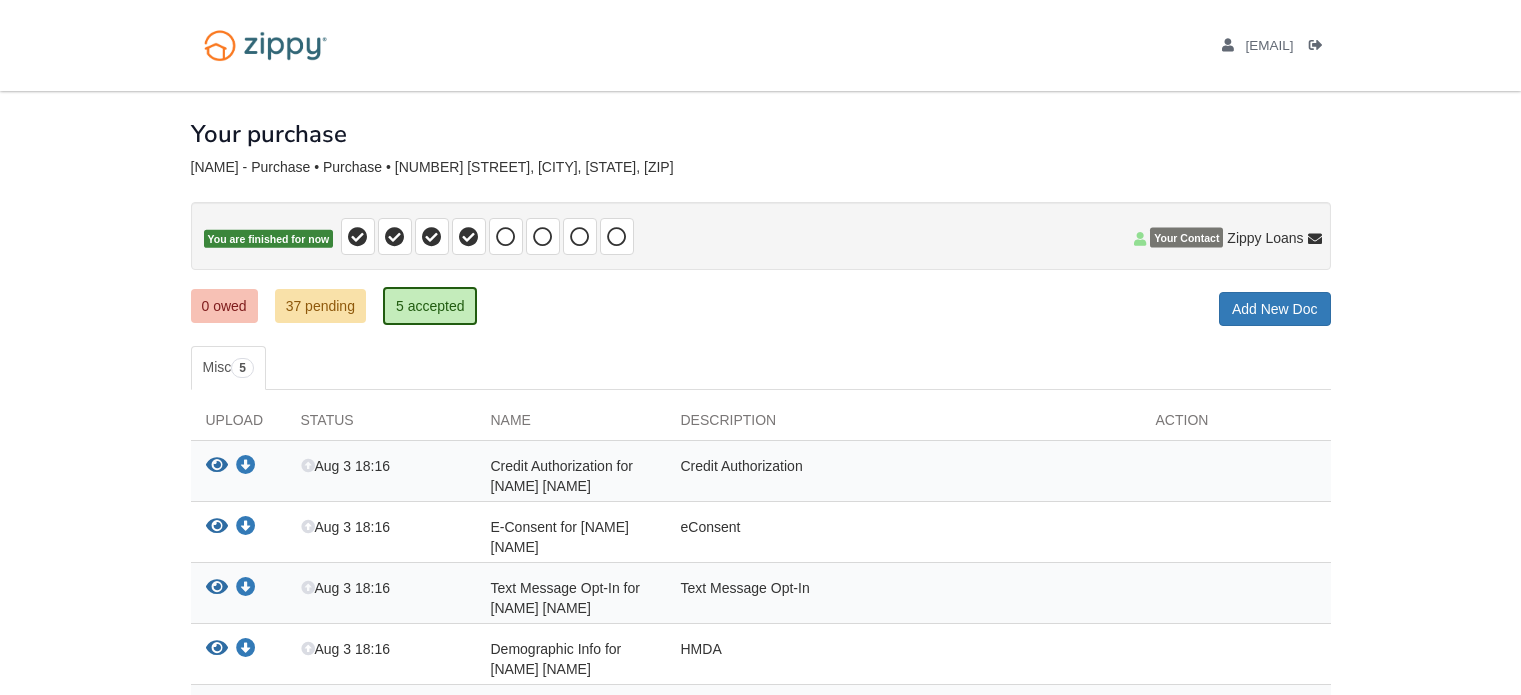 scroll, scrollTop: 0, scrollLeft: 0, axis: both 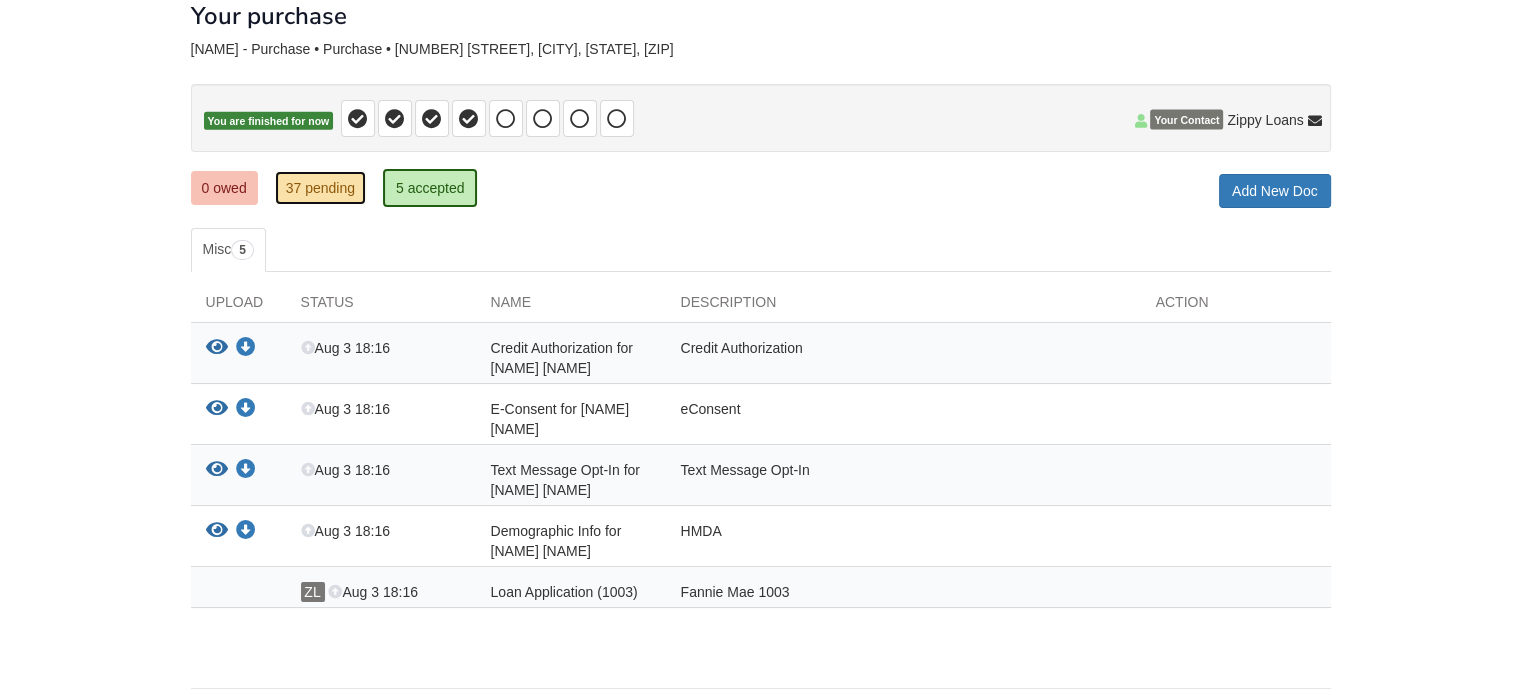 click on "37 pending" at bounding box center (320, 188) 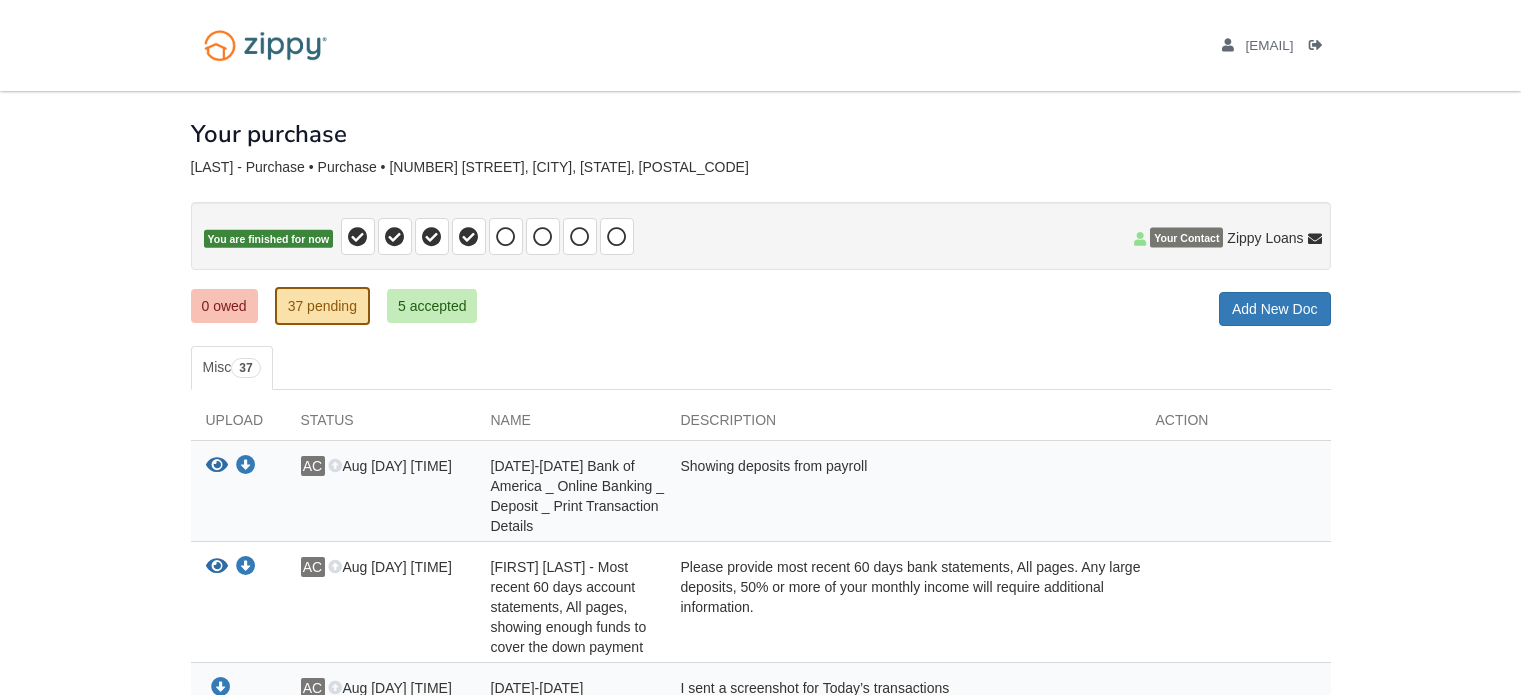 scroll, scrollTop: 0, scrollLeft: 0, axis: both 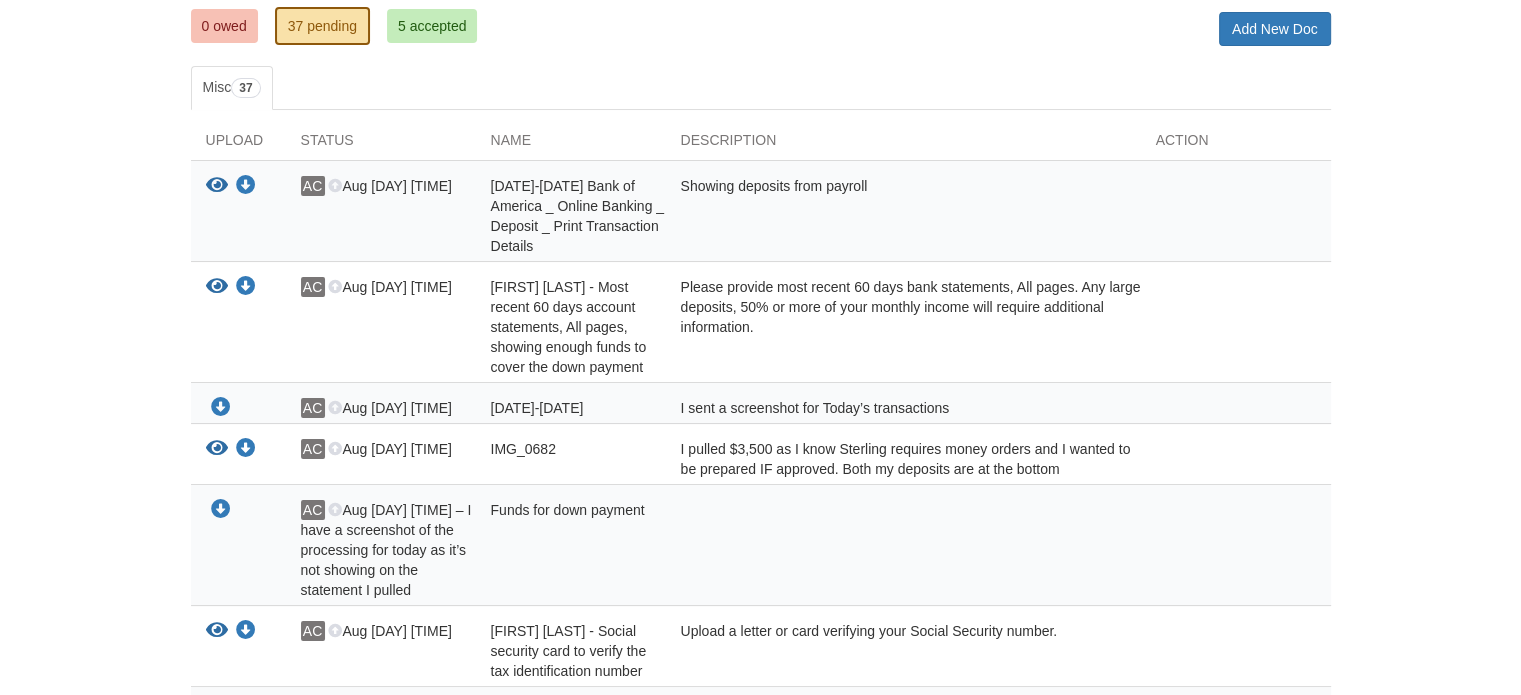 drag, startPoint x: 1535, startPoint y: 139, endPoint x: 1535, endPoint y: 203, distance: 64 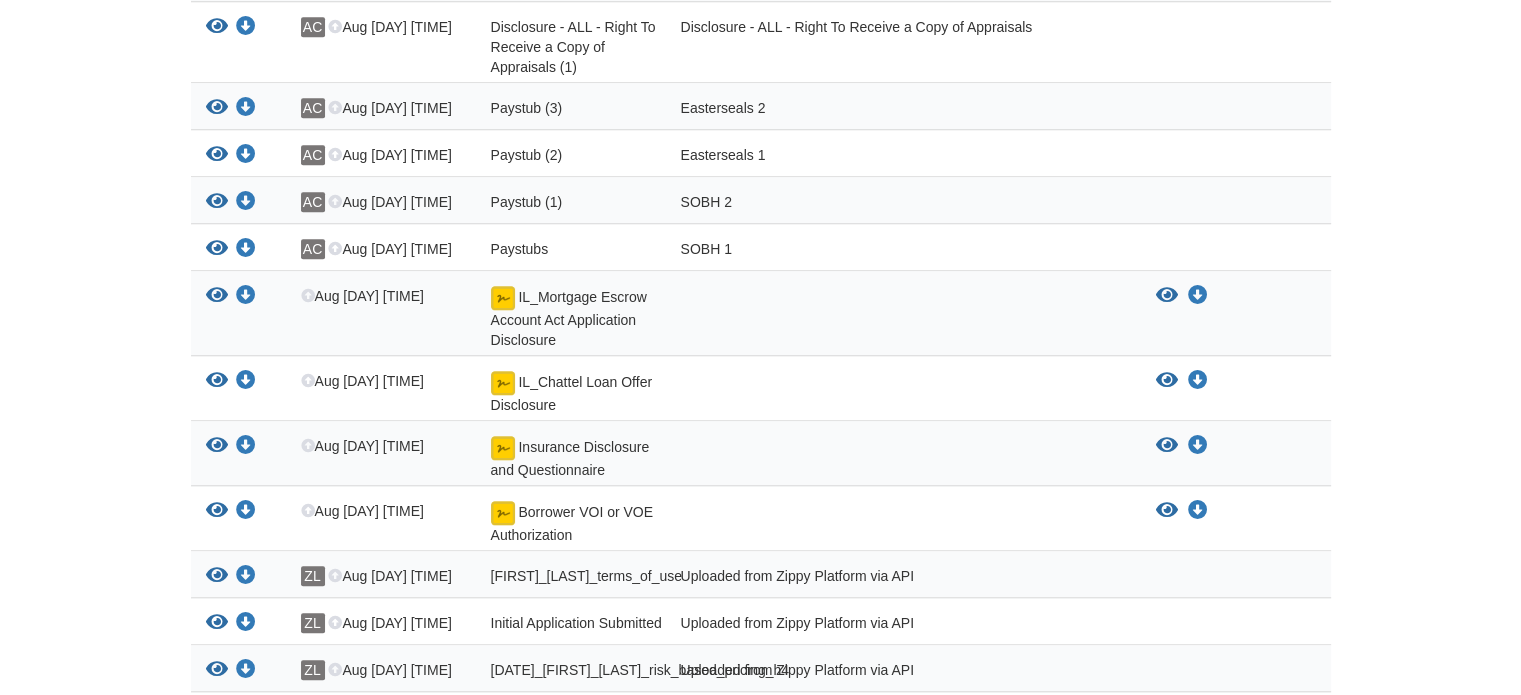 scroll, scrollTop: 1759, scrollLeft: 0, axis: vertical 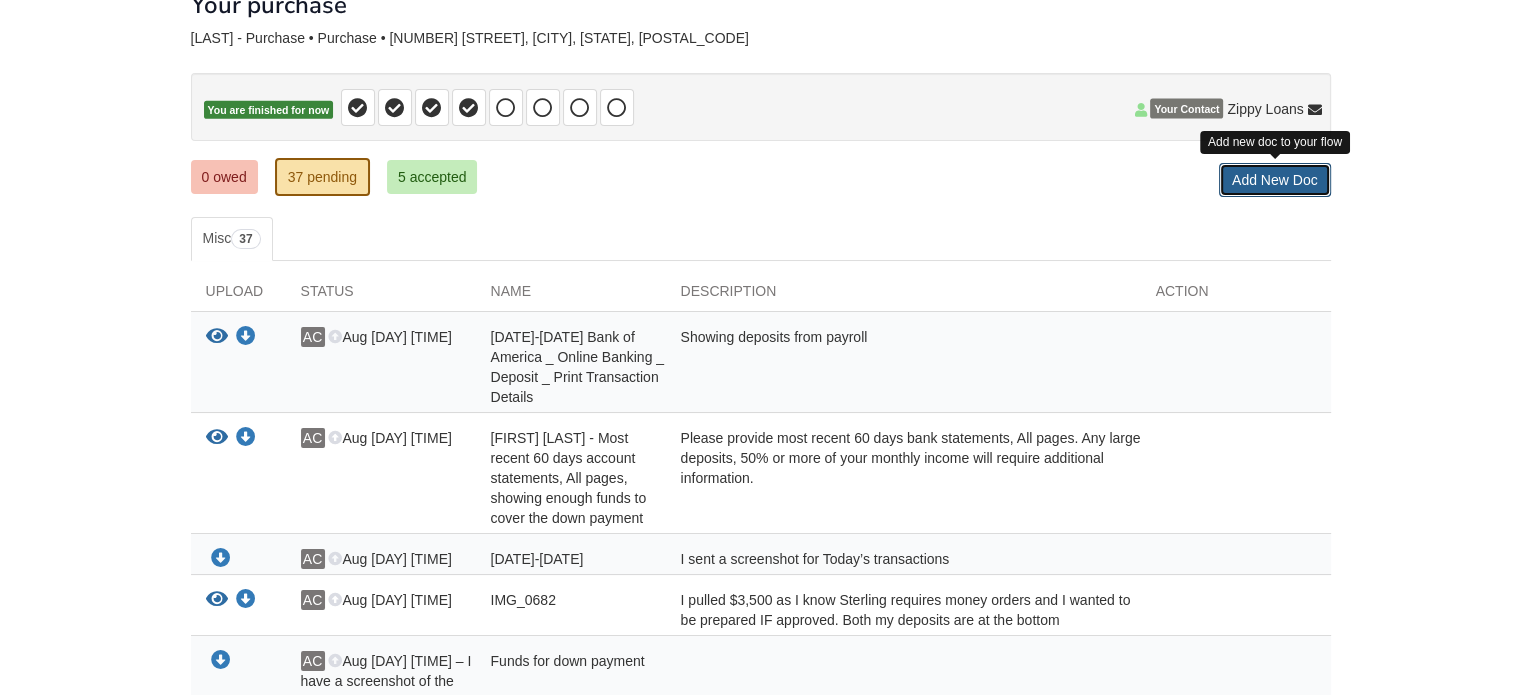 click on "Add New Doc" at bounding box center [1275, 180] 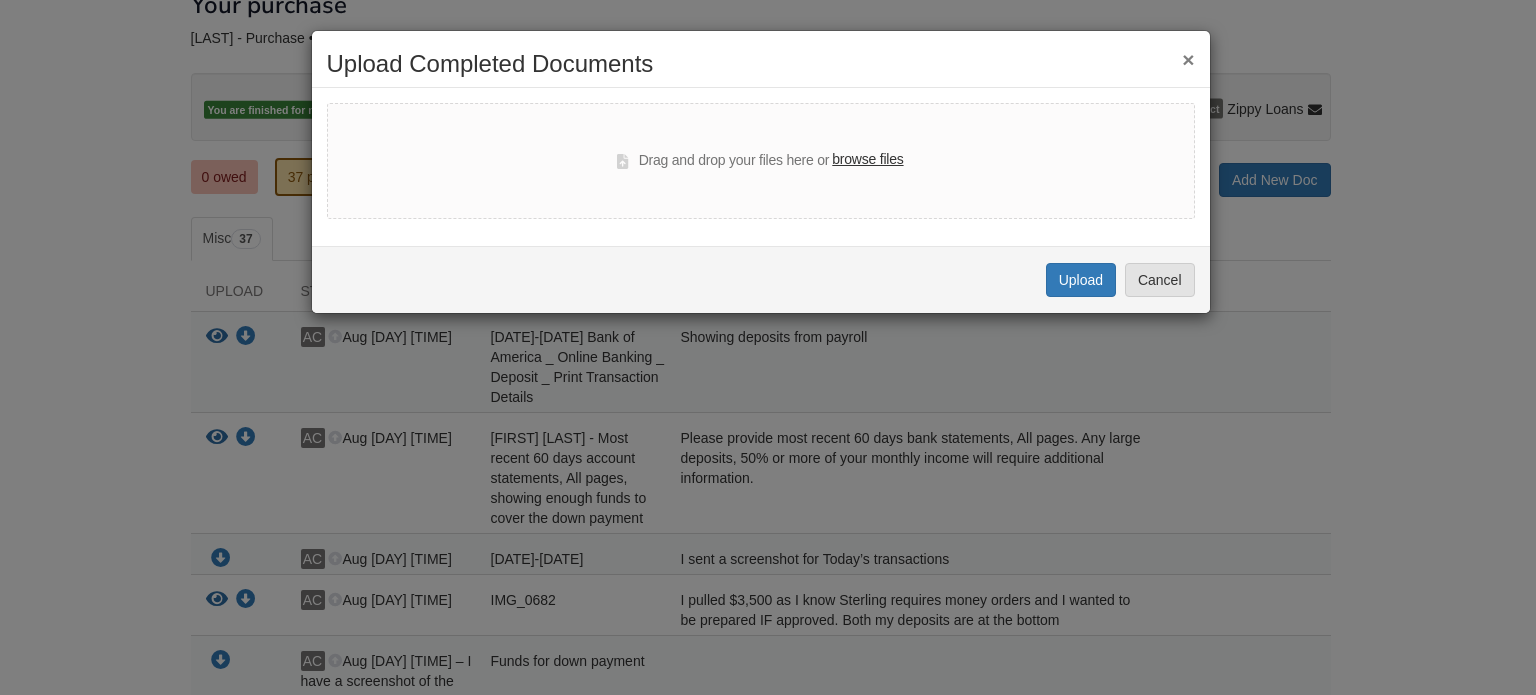click on "browse files" at bounding box center (867, 160) 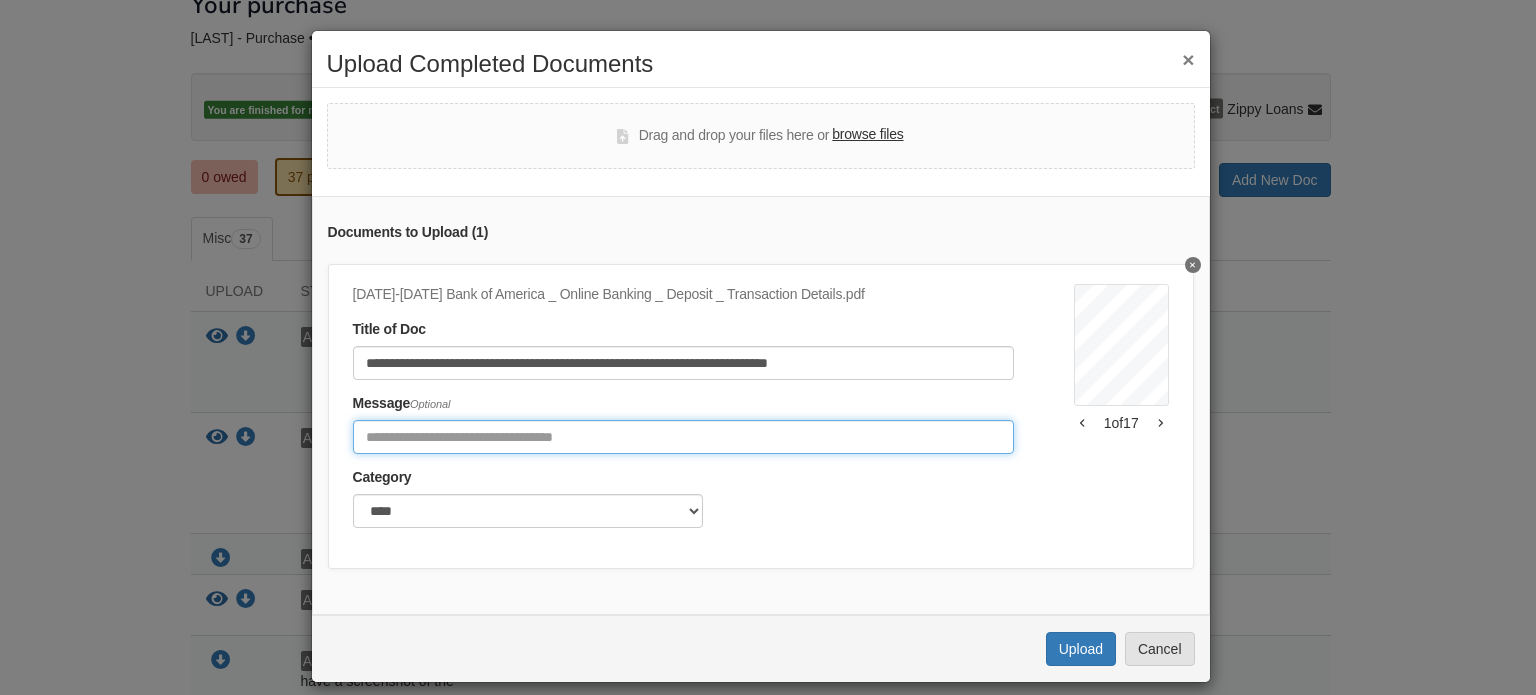 click at bounding box center [683, 437] 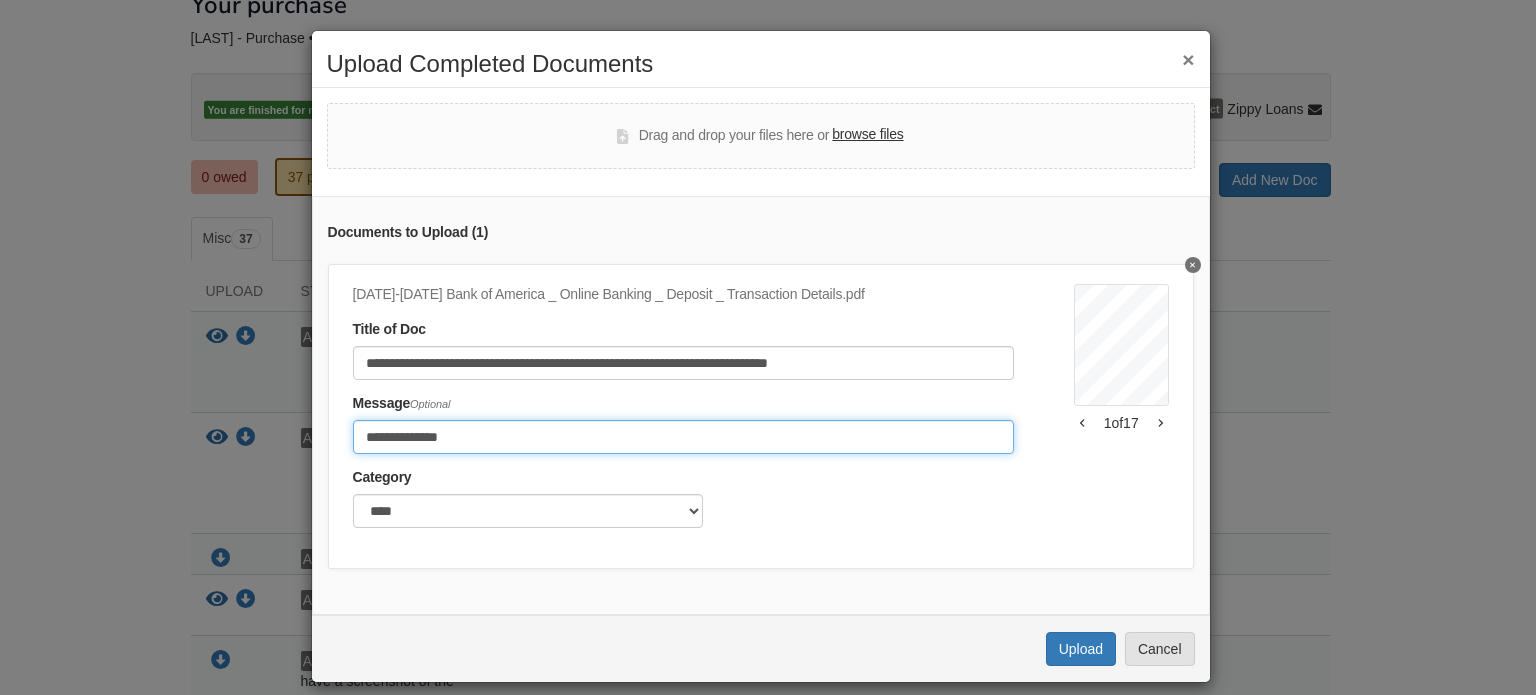 type on "**********" 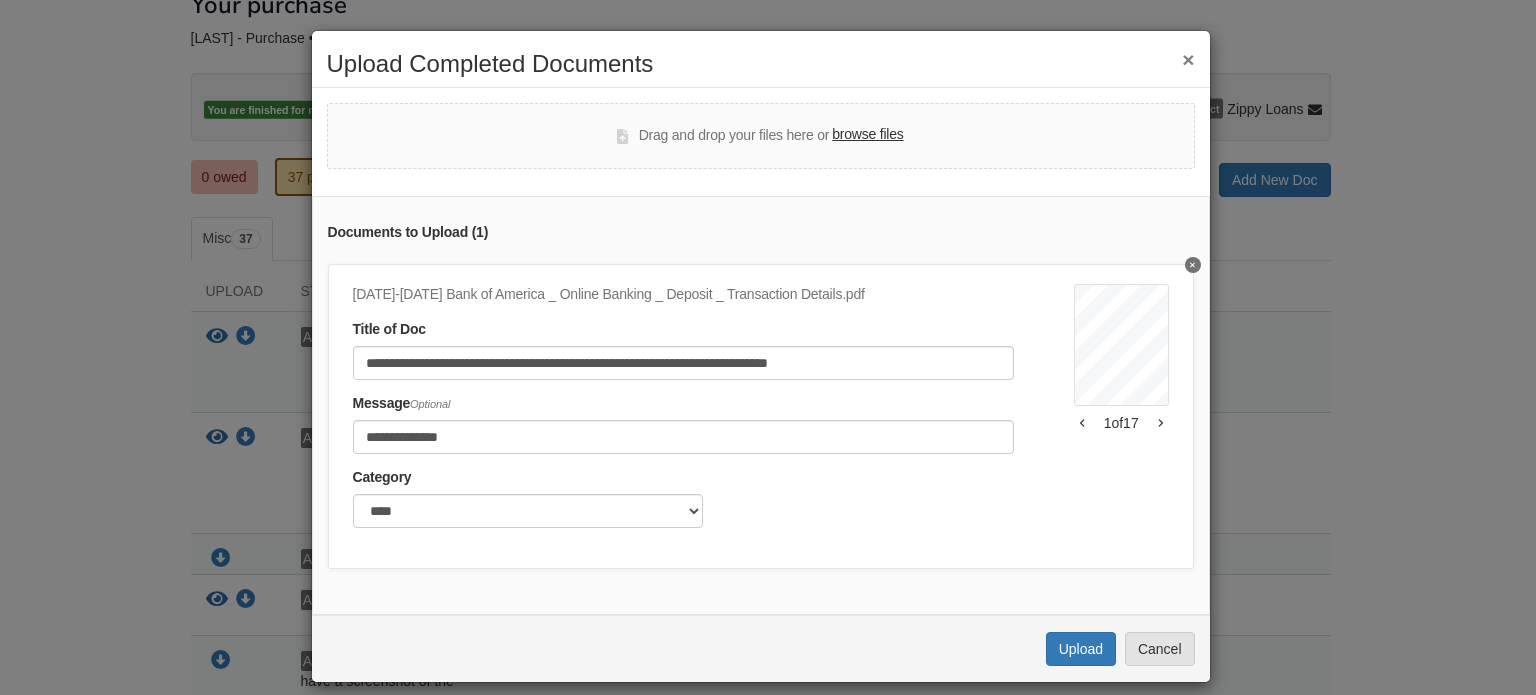 click 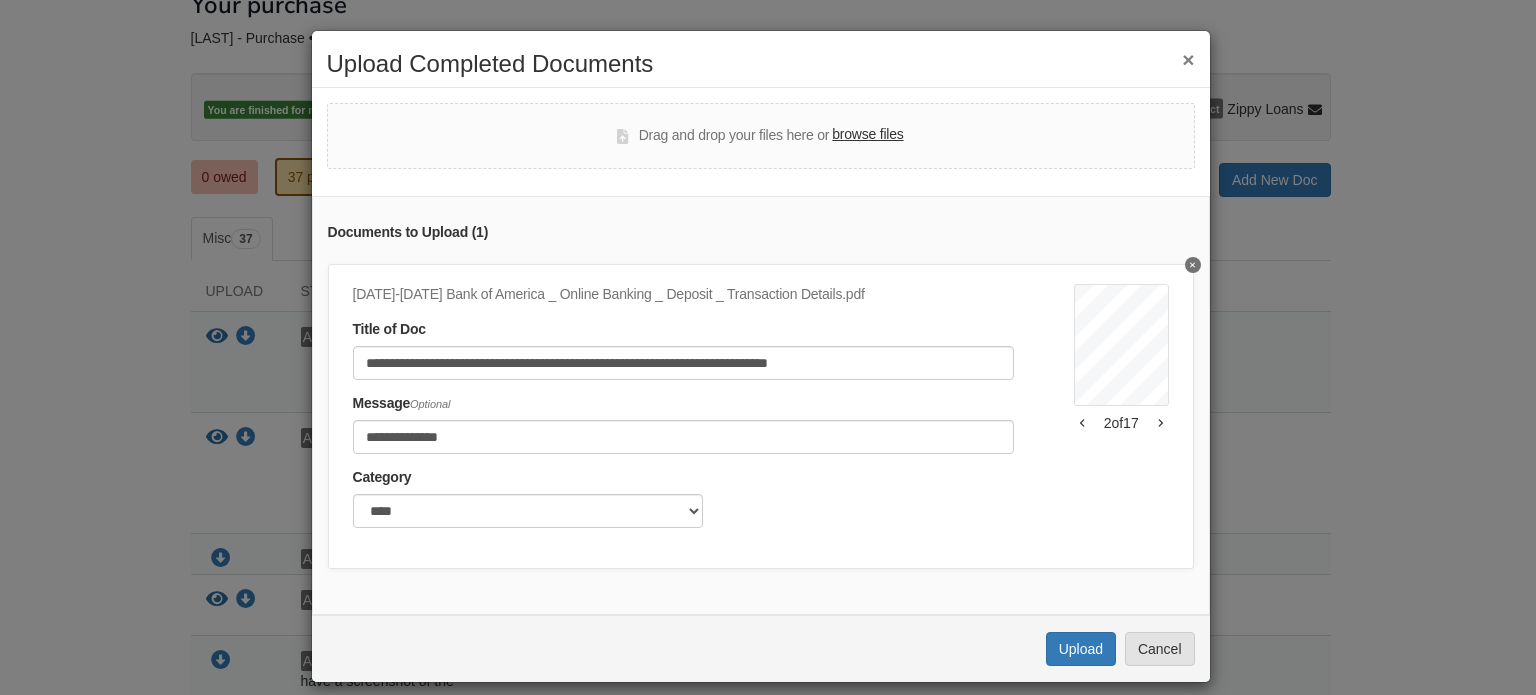 click 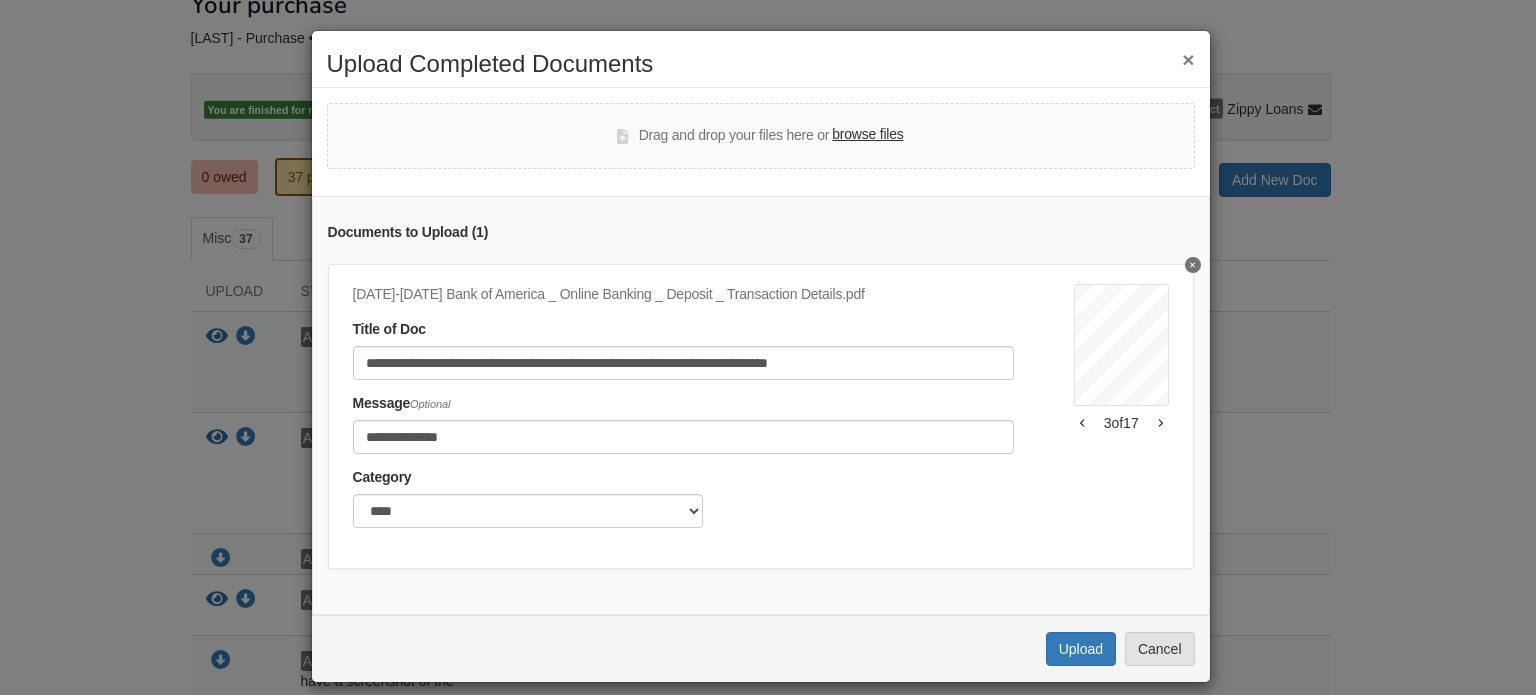 click 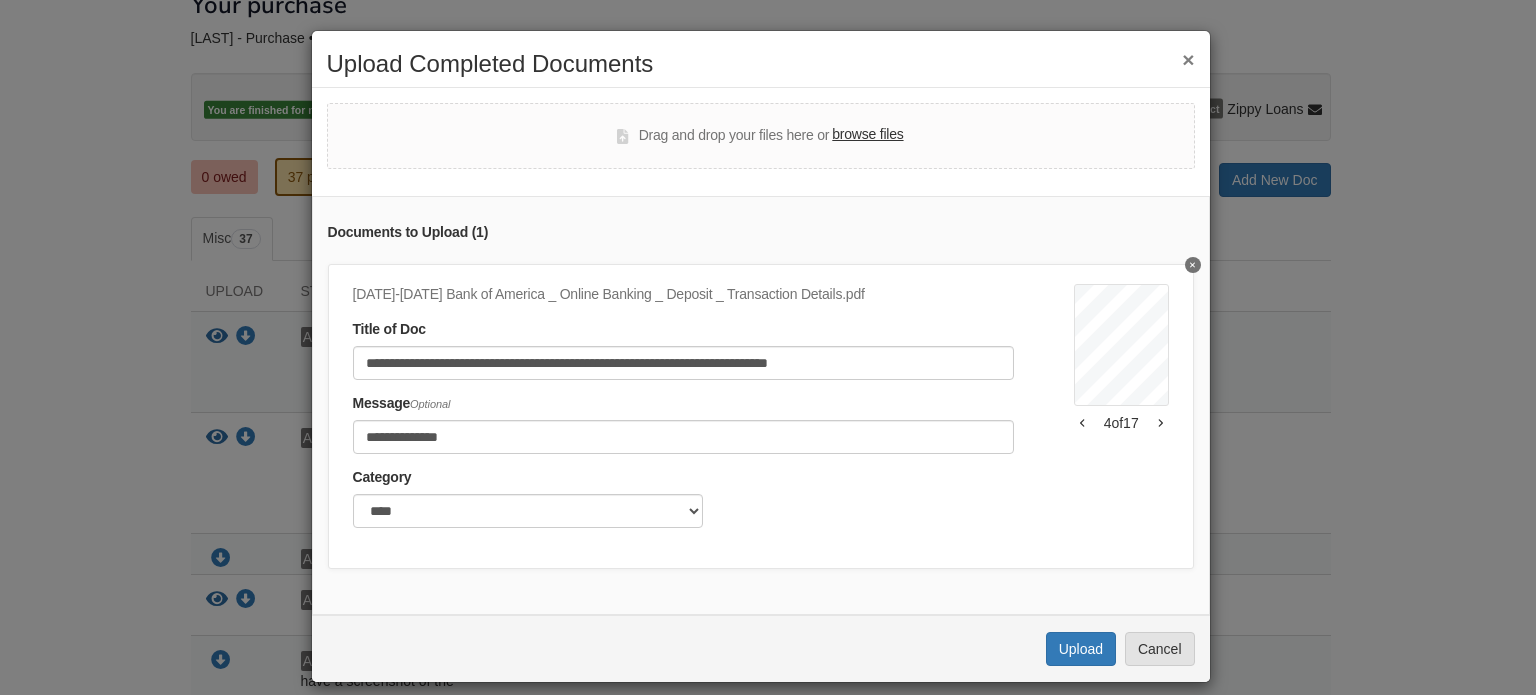 click 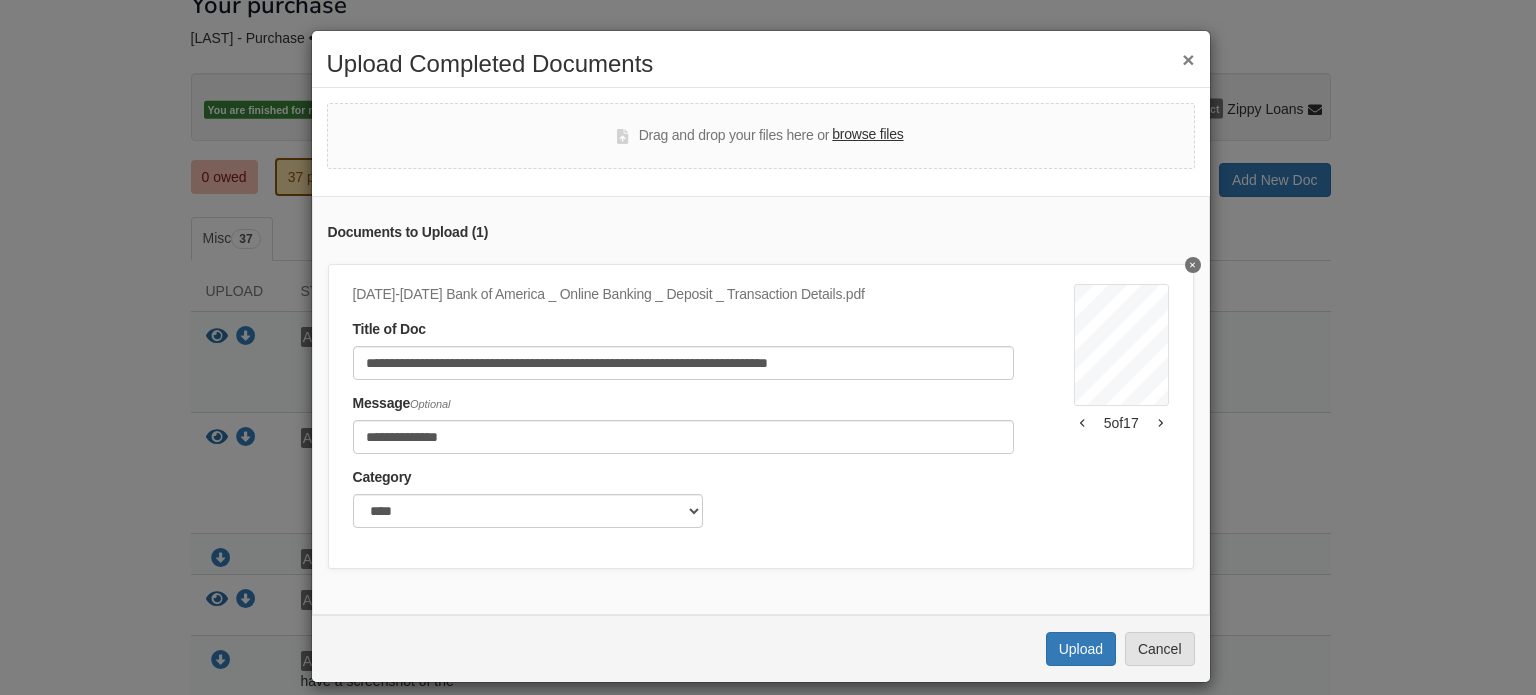 click 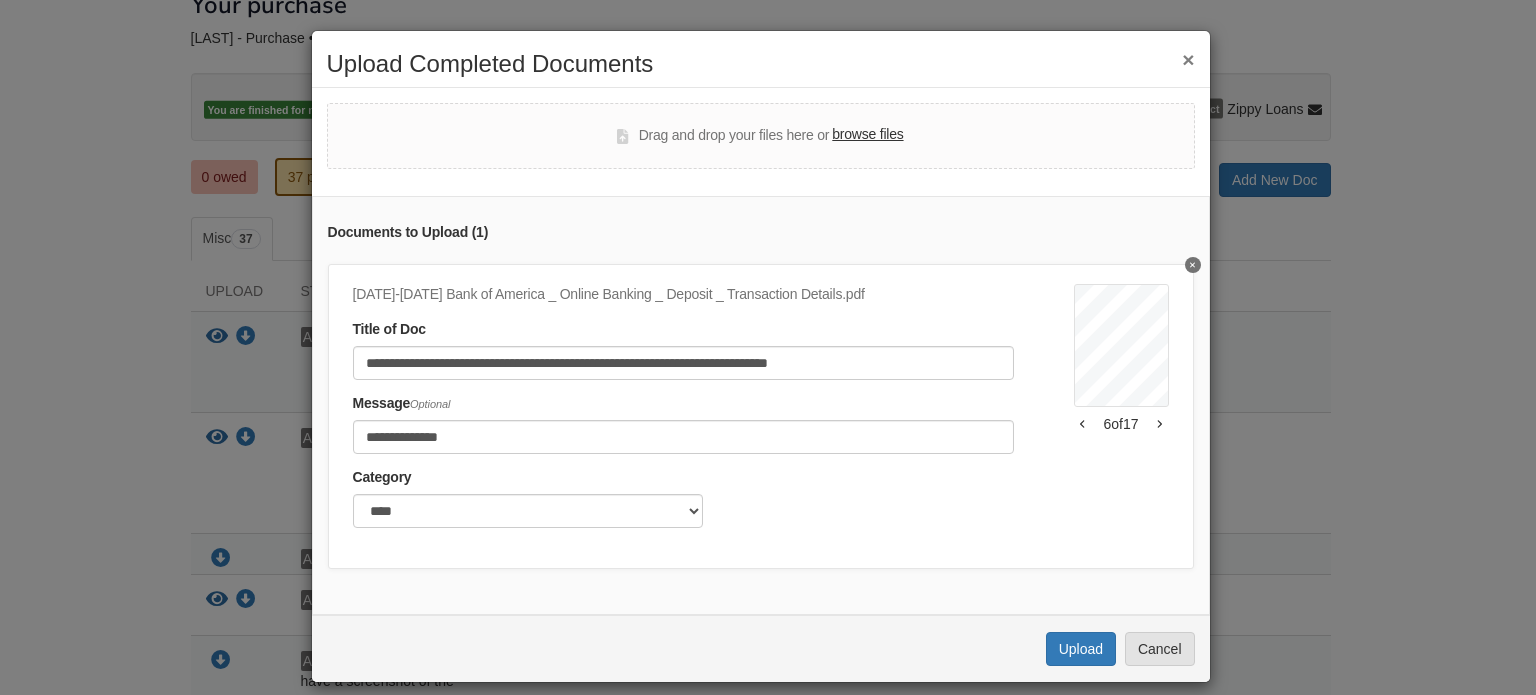 click 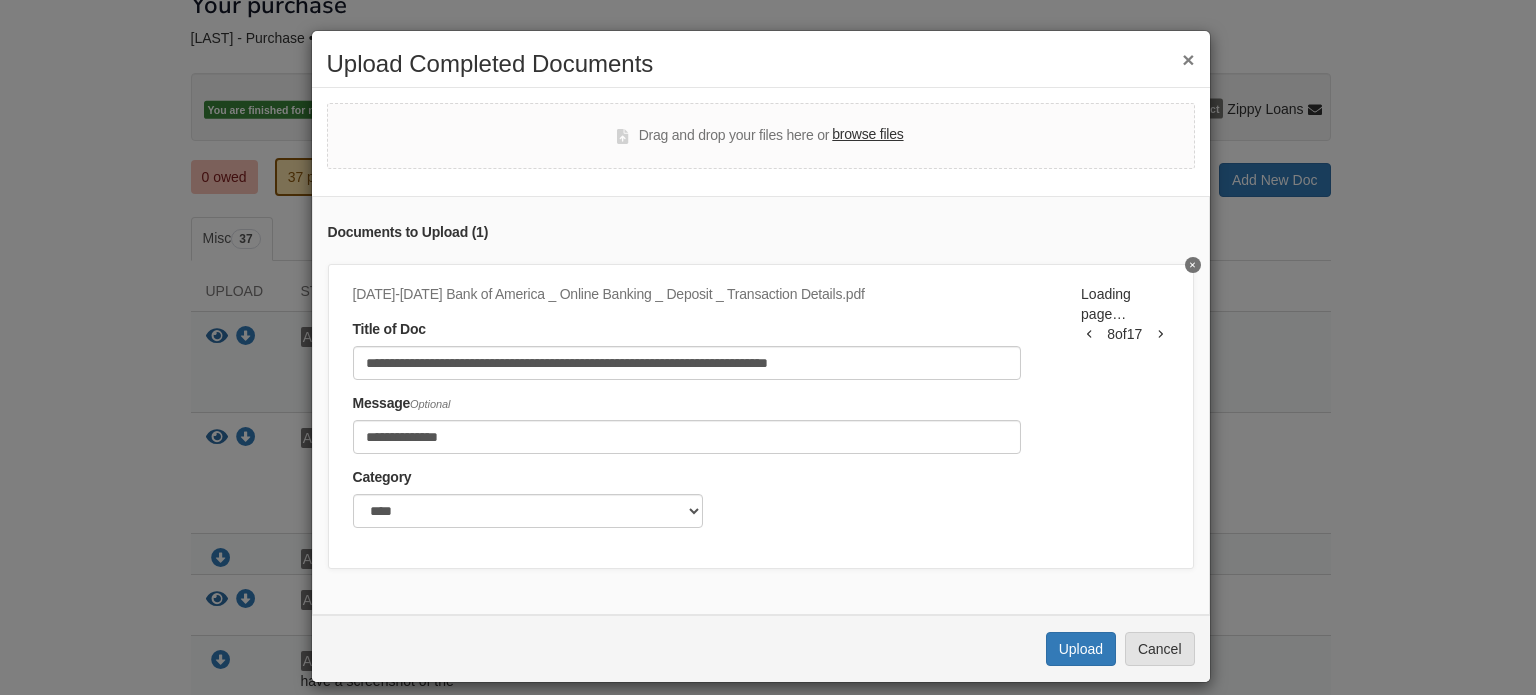 click 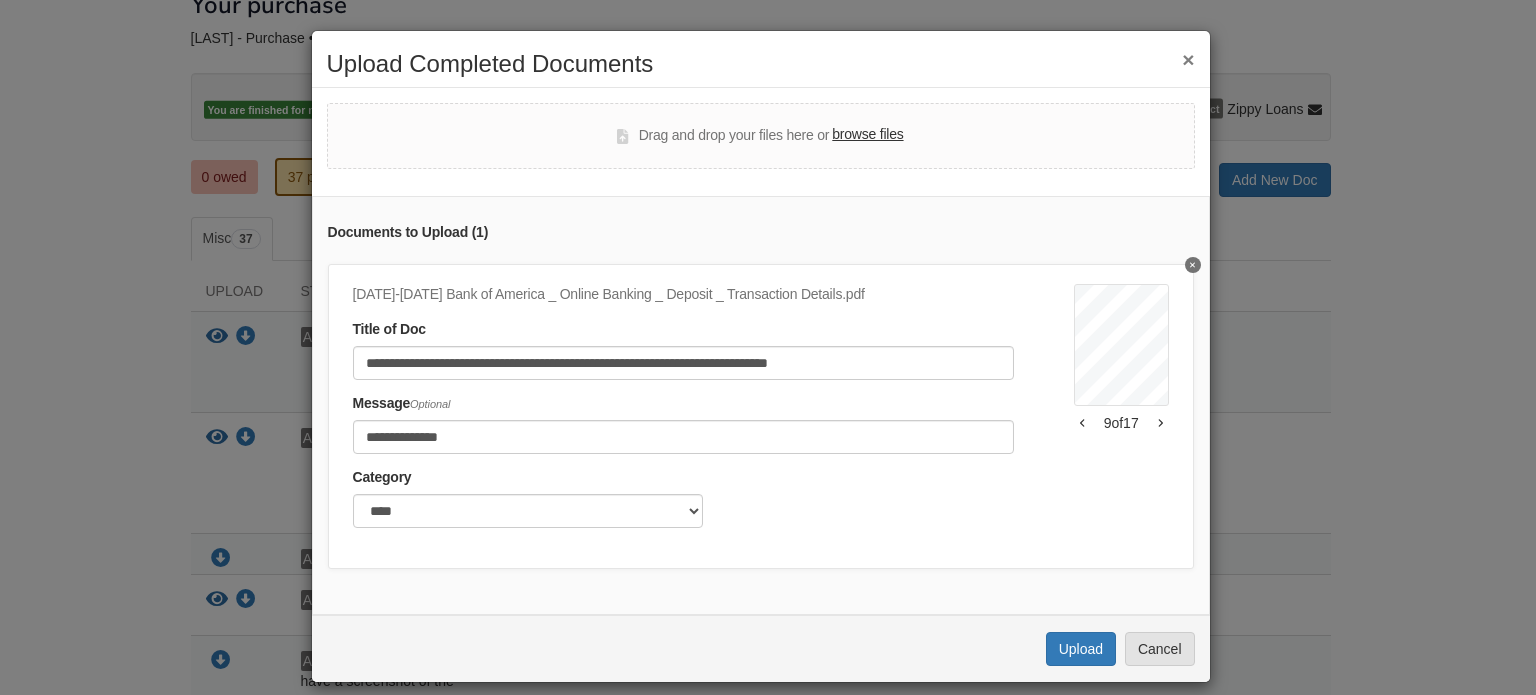 click 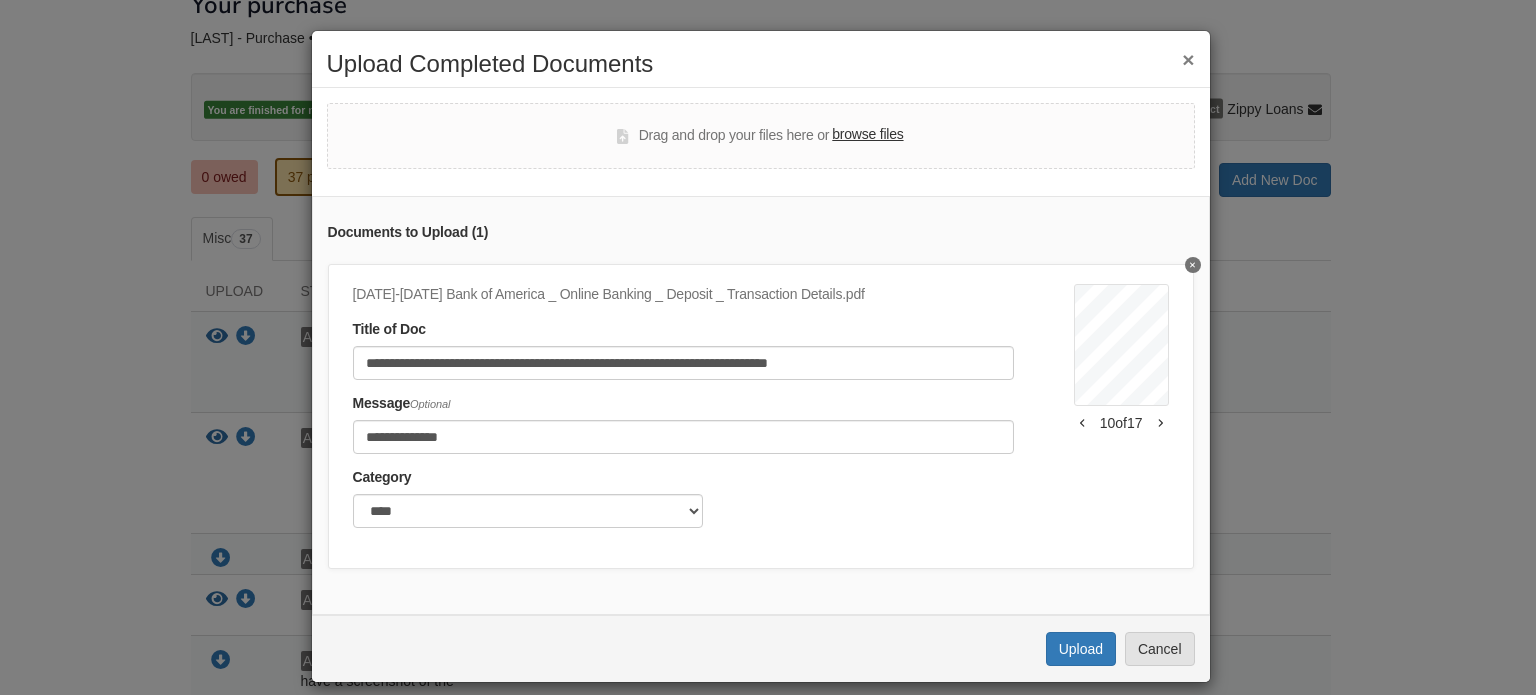 click 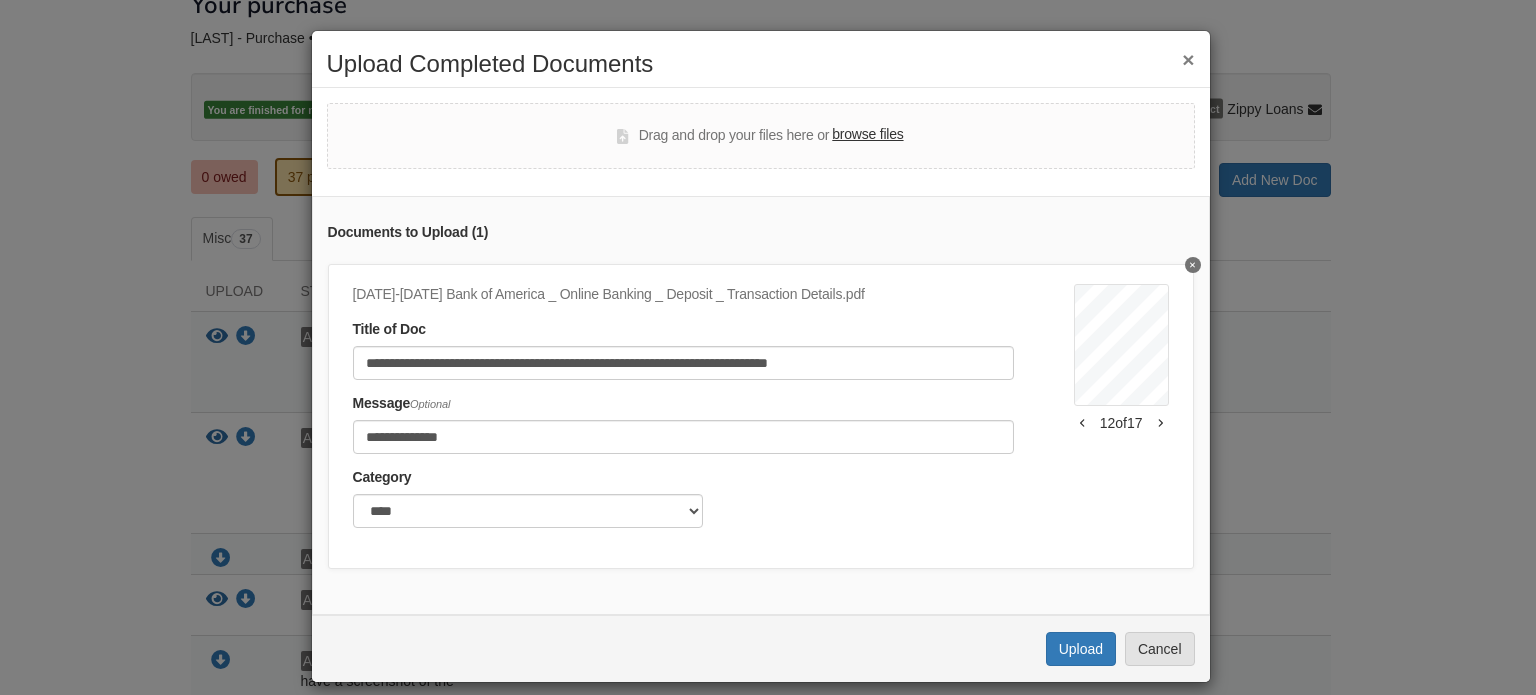 click 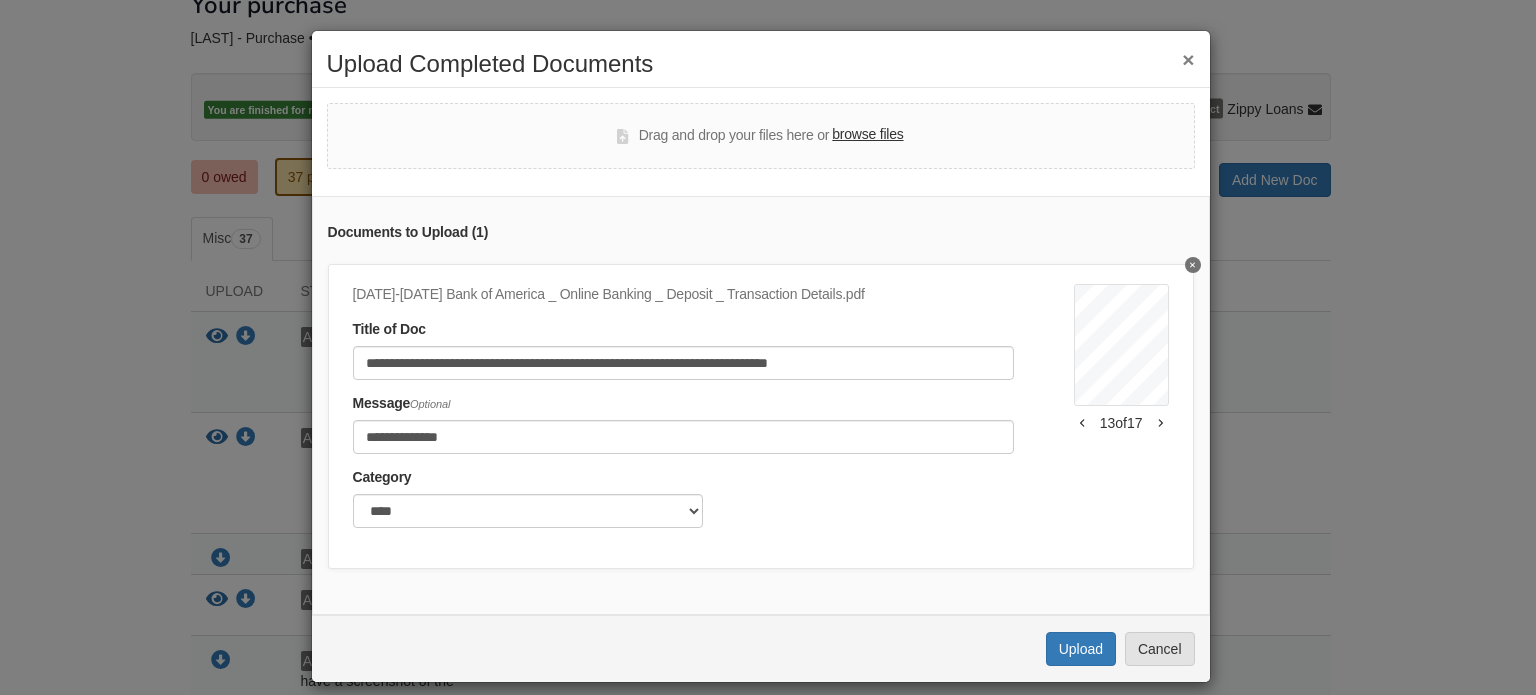 click 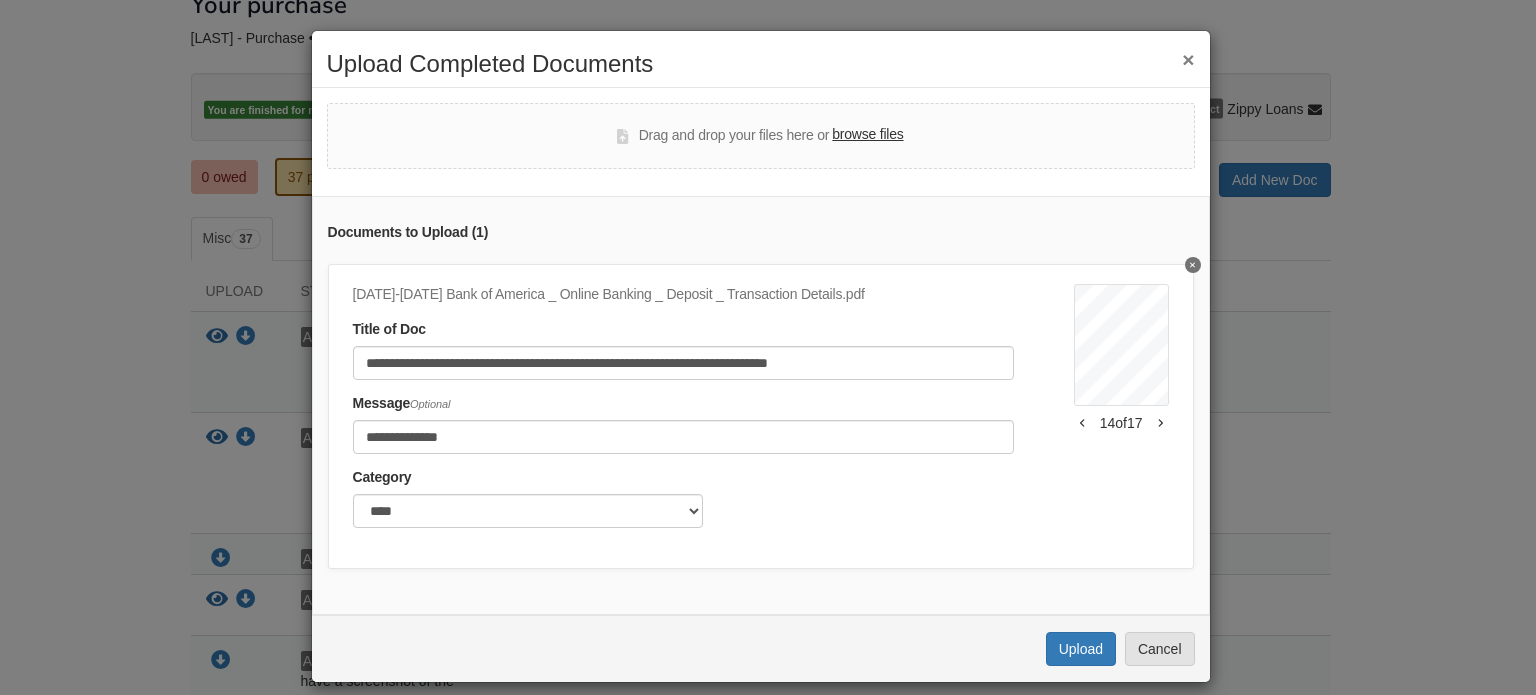 click 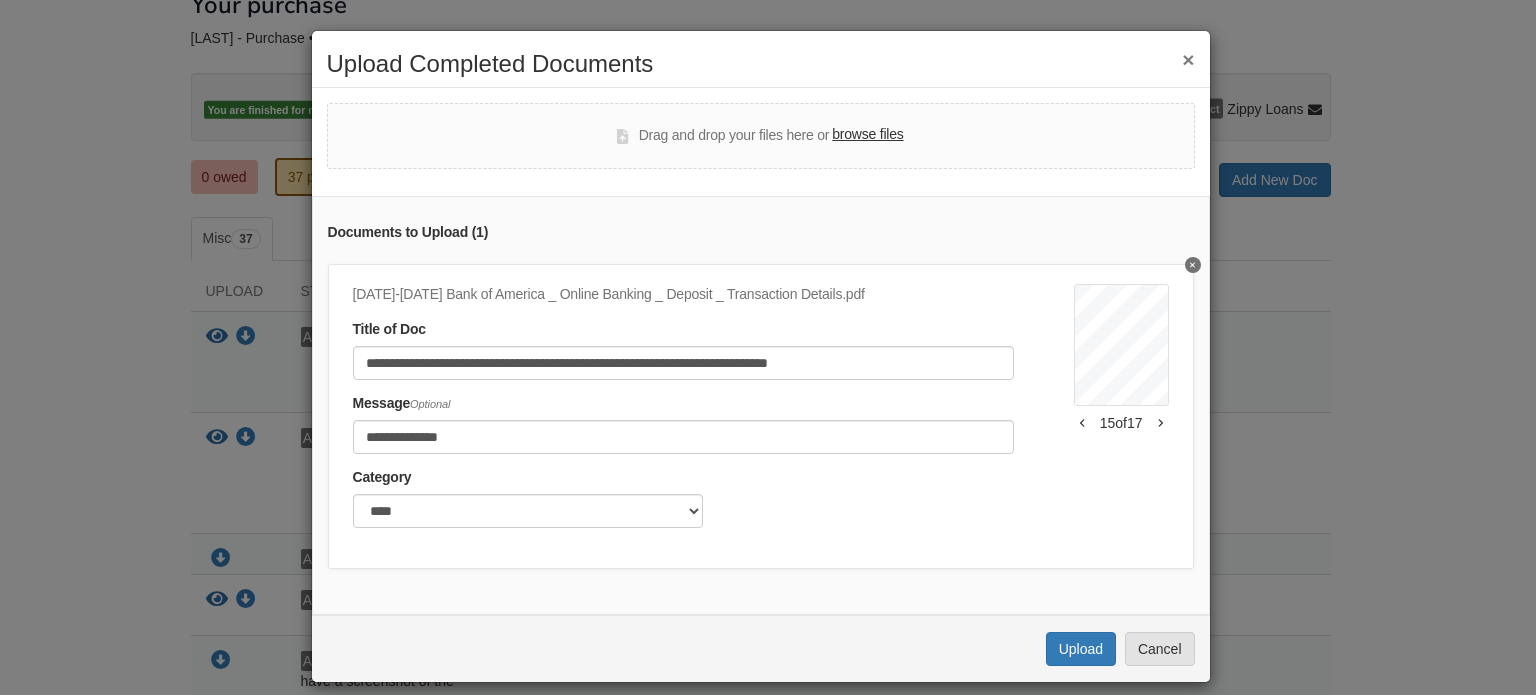 click 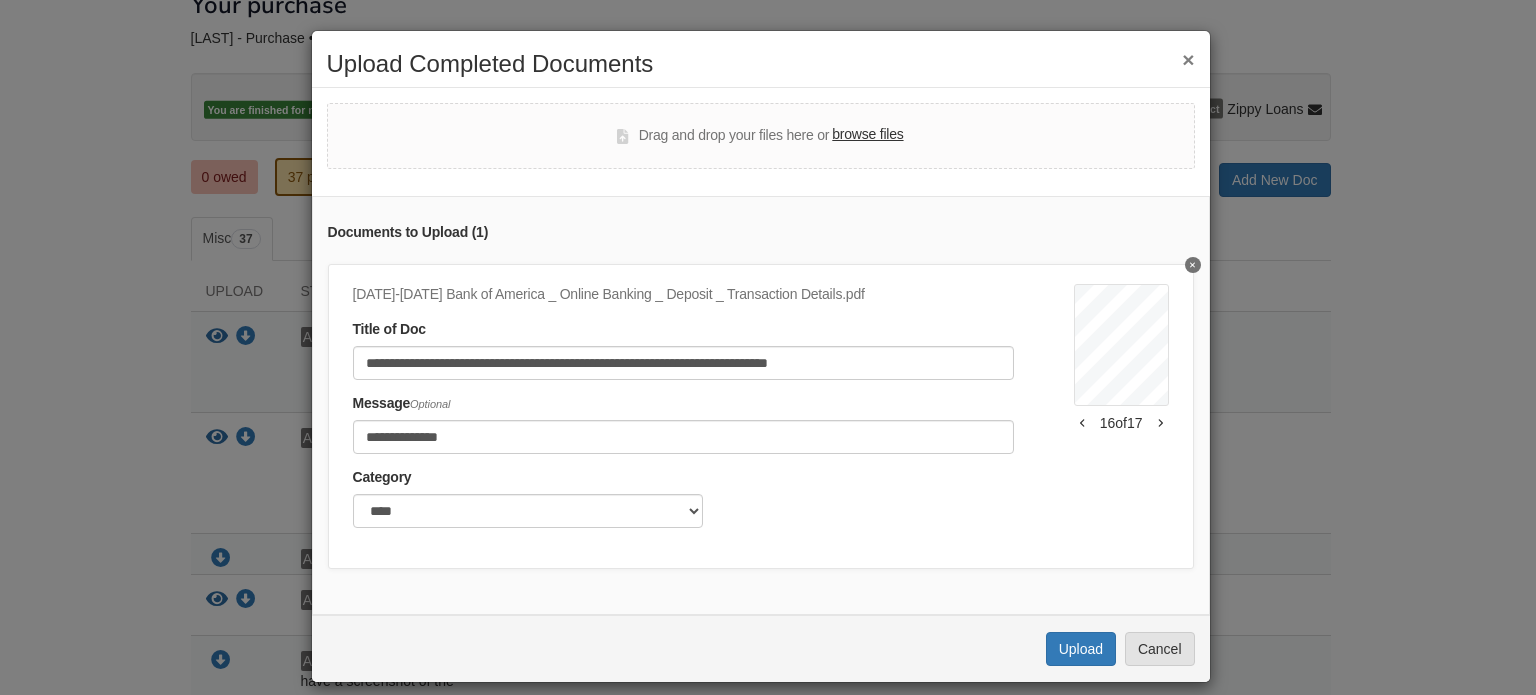 click 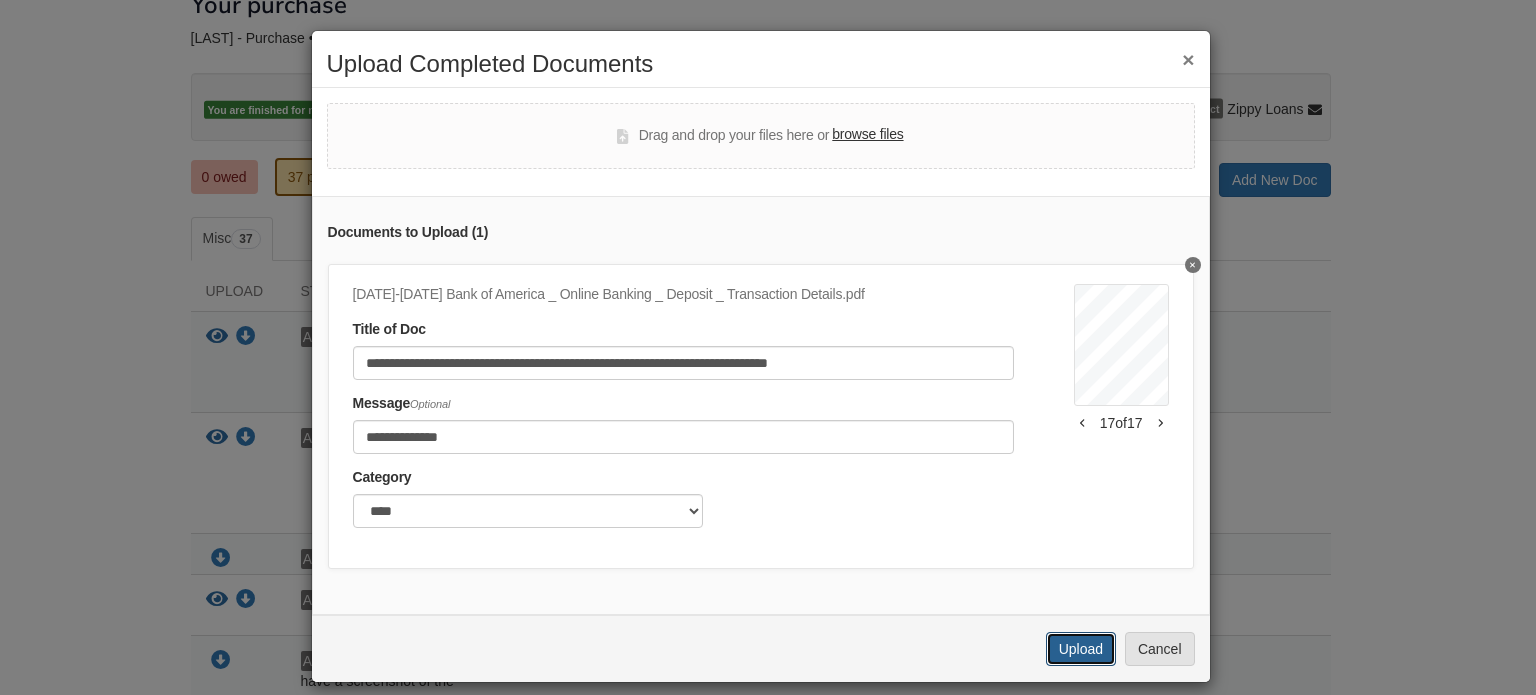 click on "Upload" at bounding box center (1081, 649) 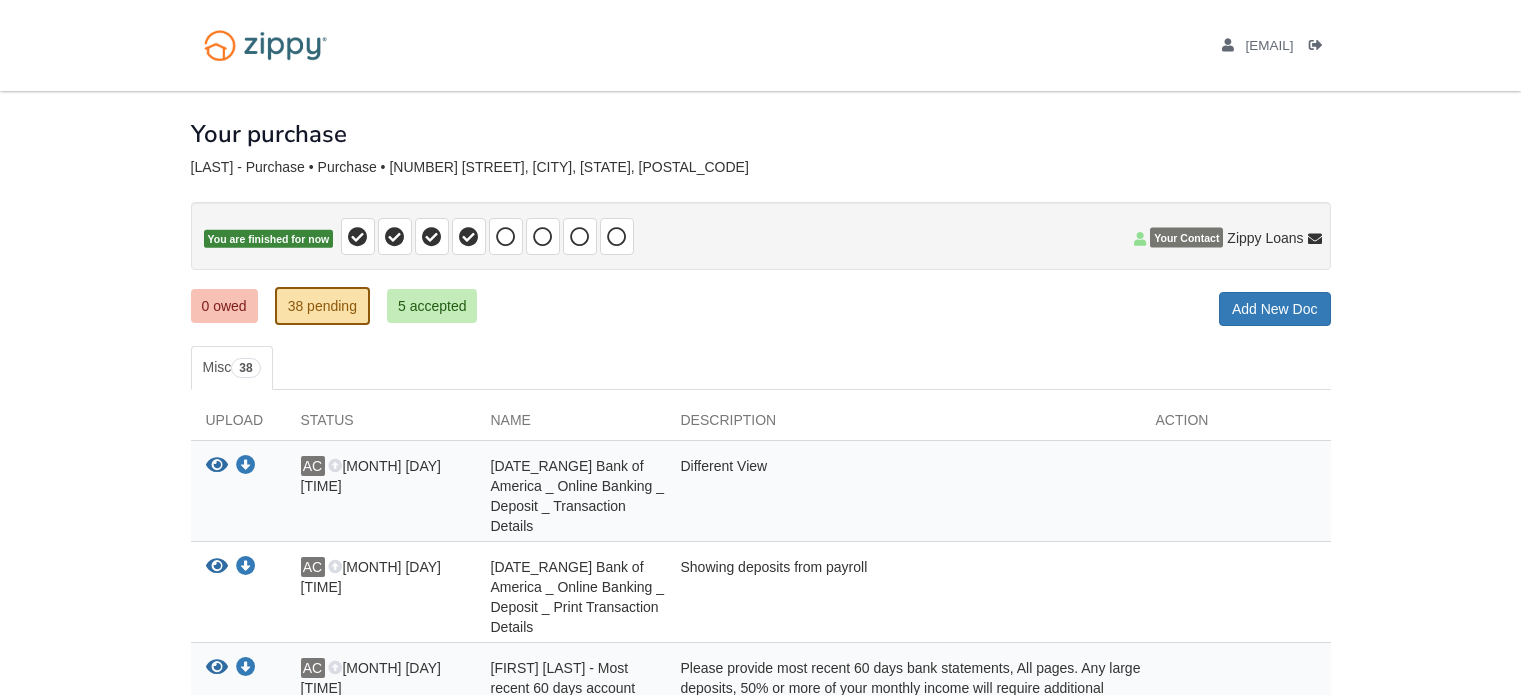 scroll, scrollTop: 132, scrollLeft: 0, axis: vertical 